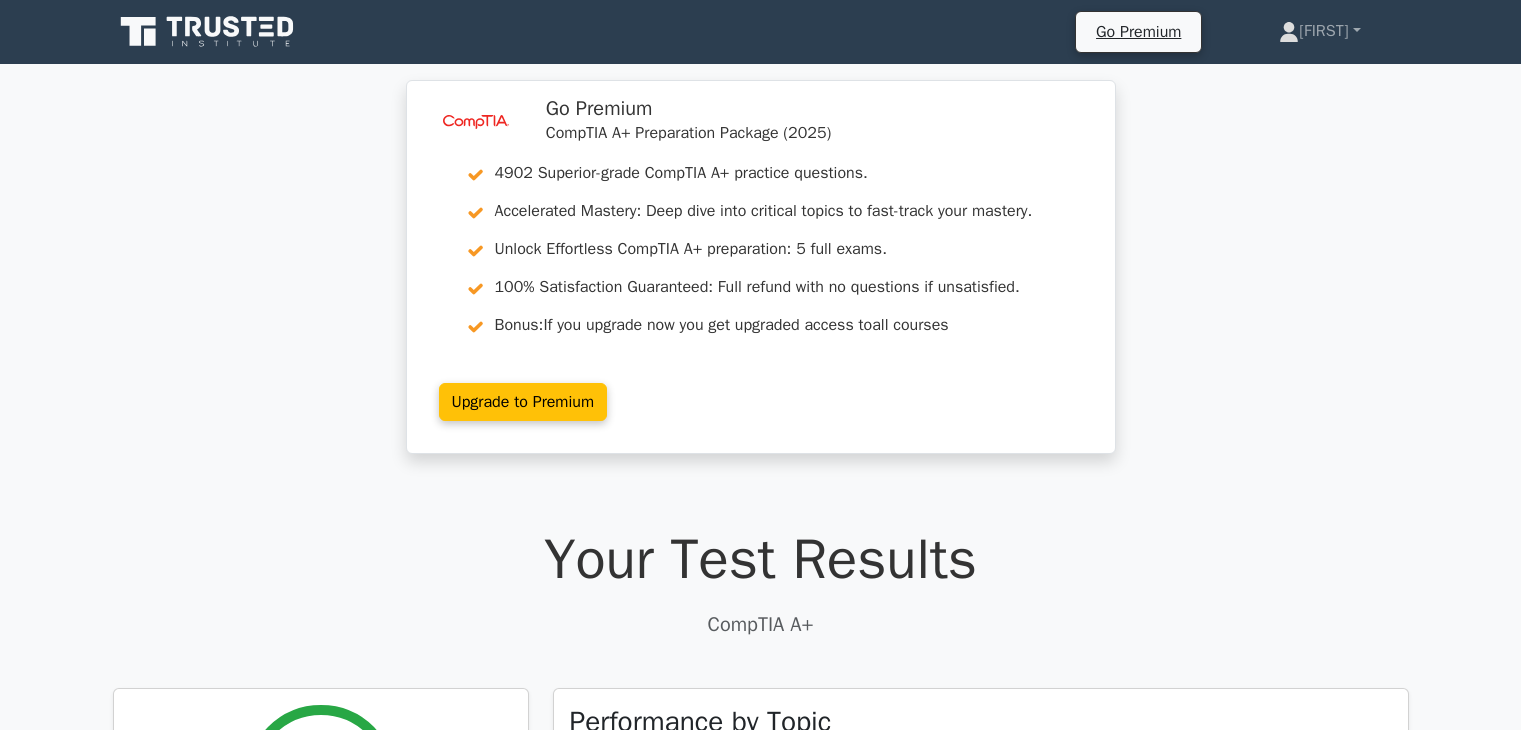 scroll, scrollTop: 1670, scrollLeft: 0, axis: vertical 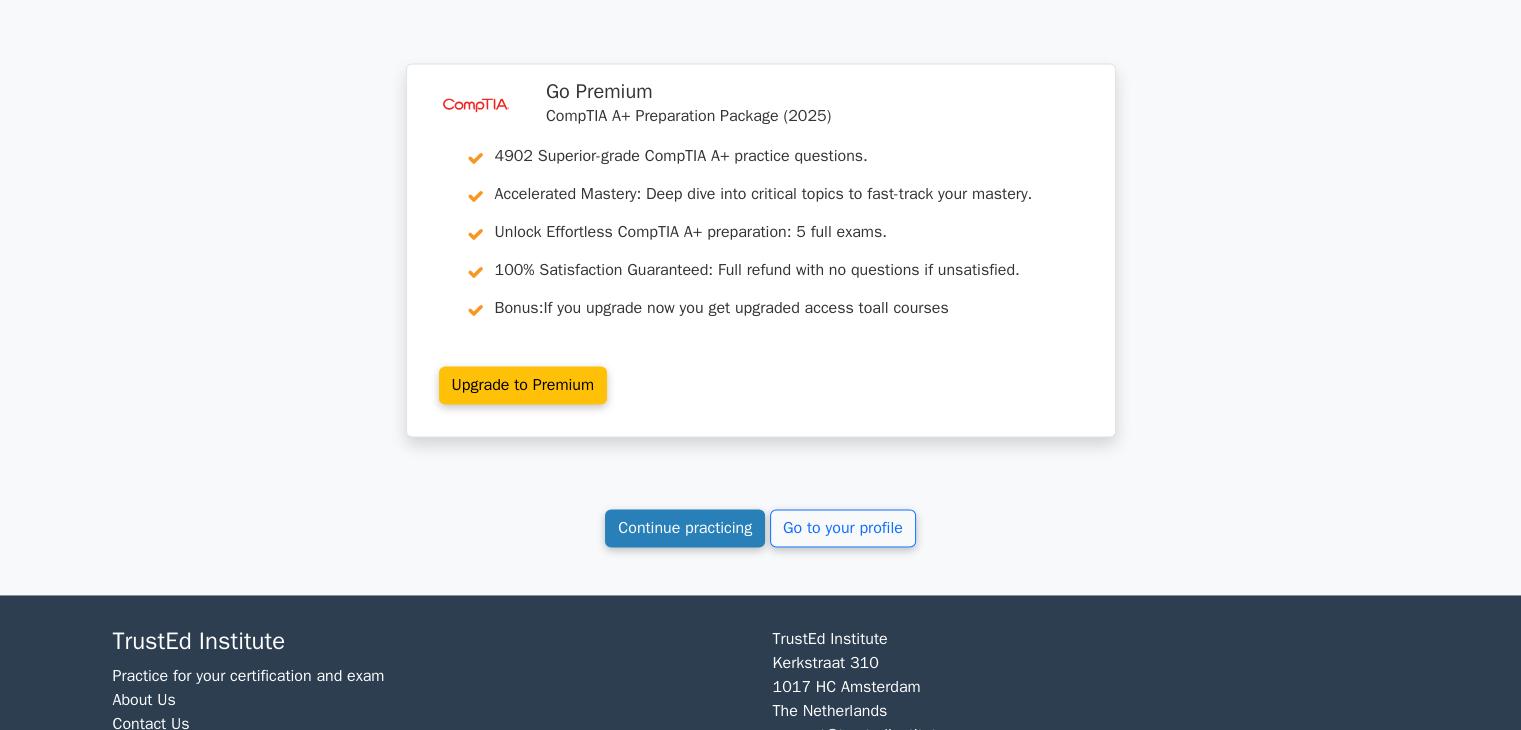 click on "Continue practicing" at bounding box center [685, 528] 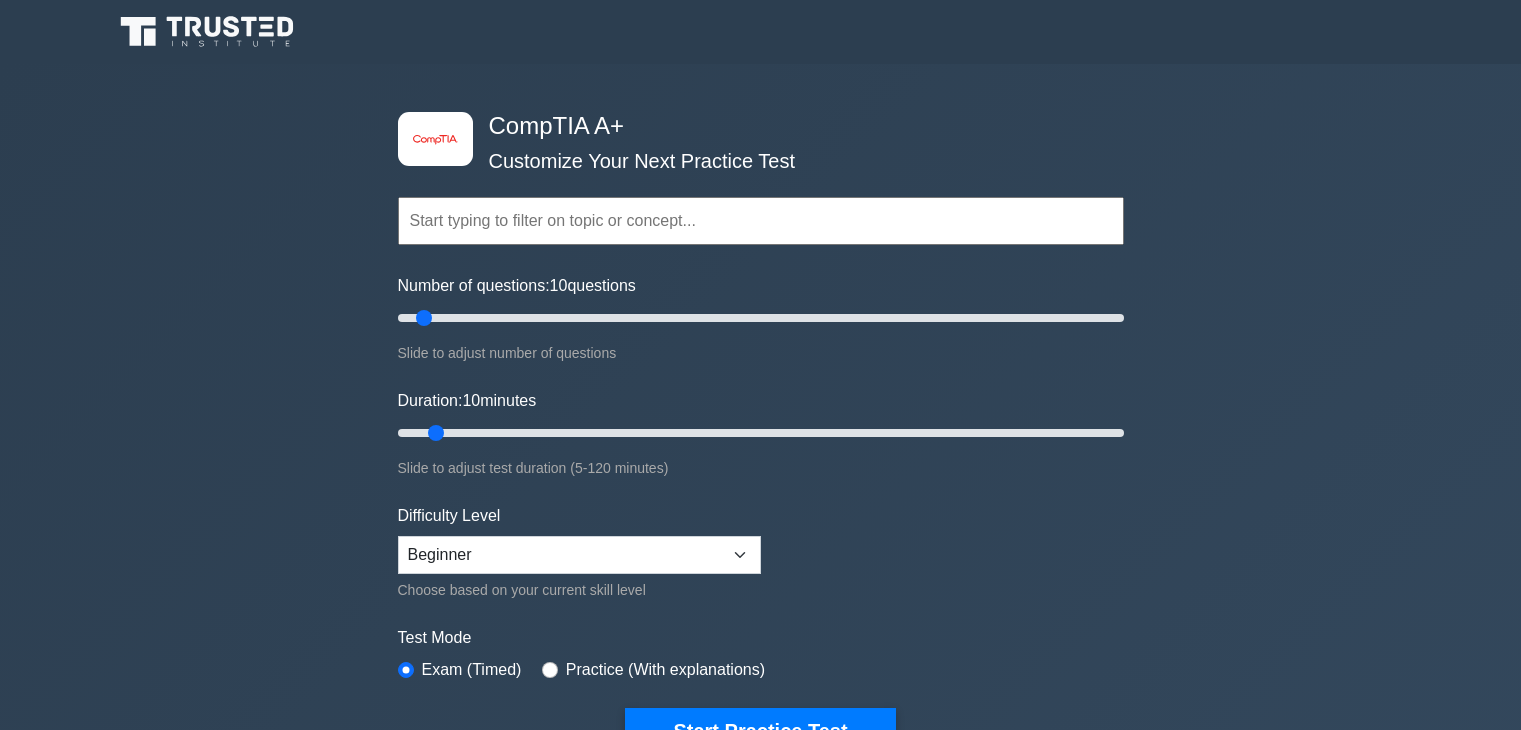 scroll, scrollTop: 0, scrollLeft: 0, axis: both 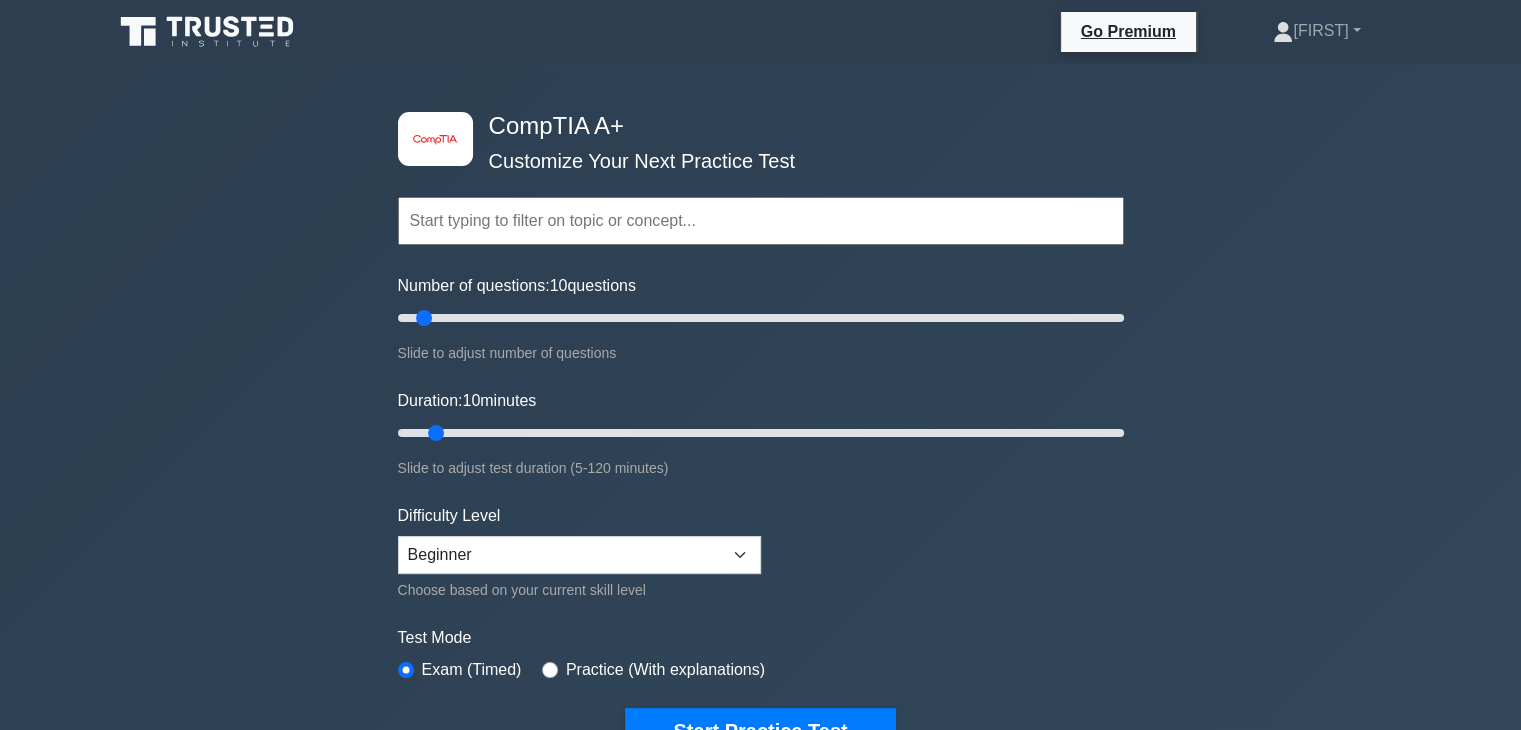 click at bounding box center (761, 221) 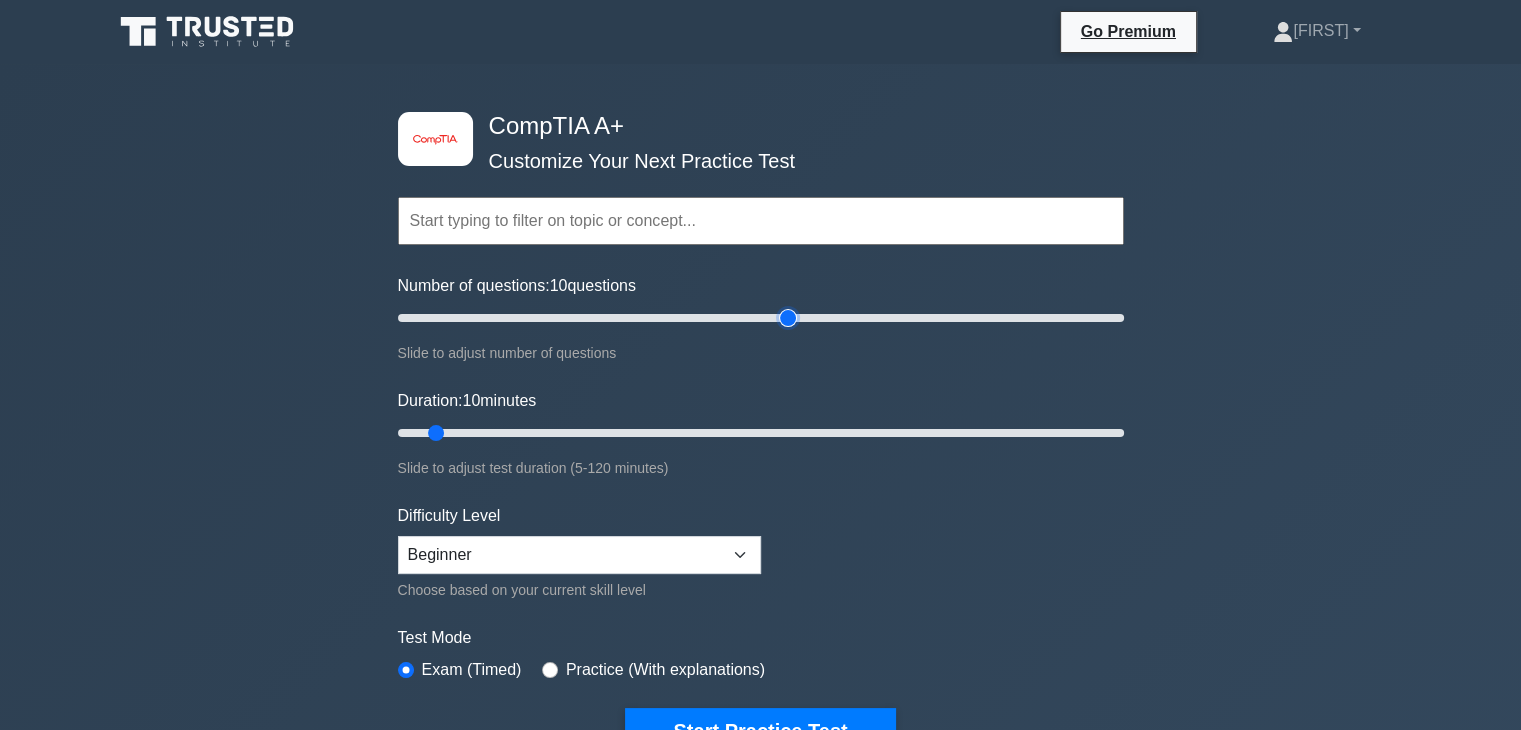 click on "Number of questions:  10  questions" at bounding box center [761, 318] 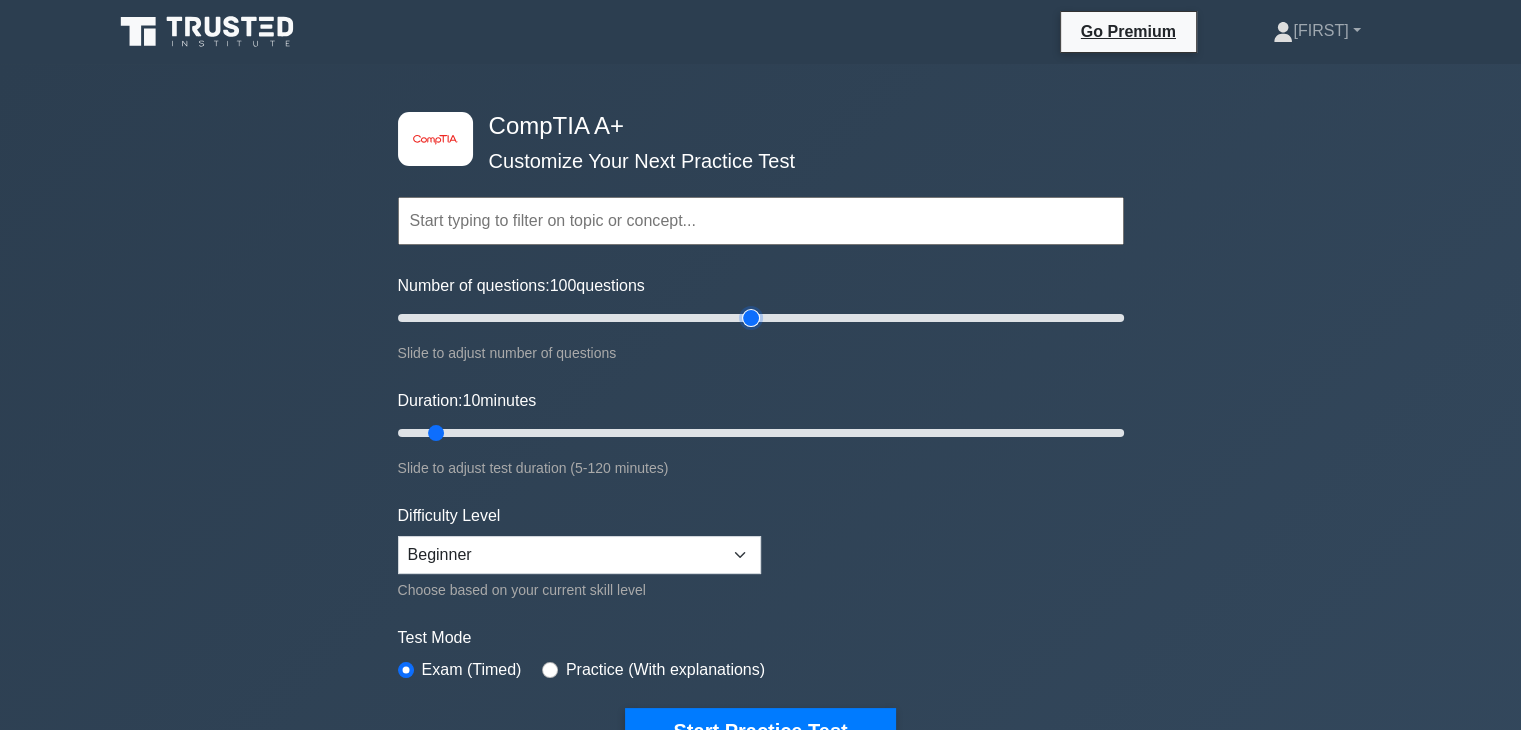 click on "Number of questions:  100  questions" at bounding box center [761, 318] 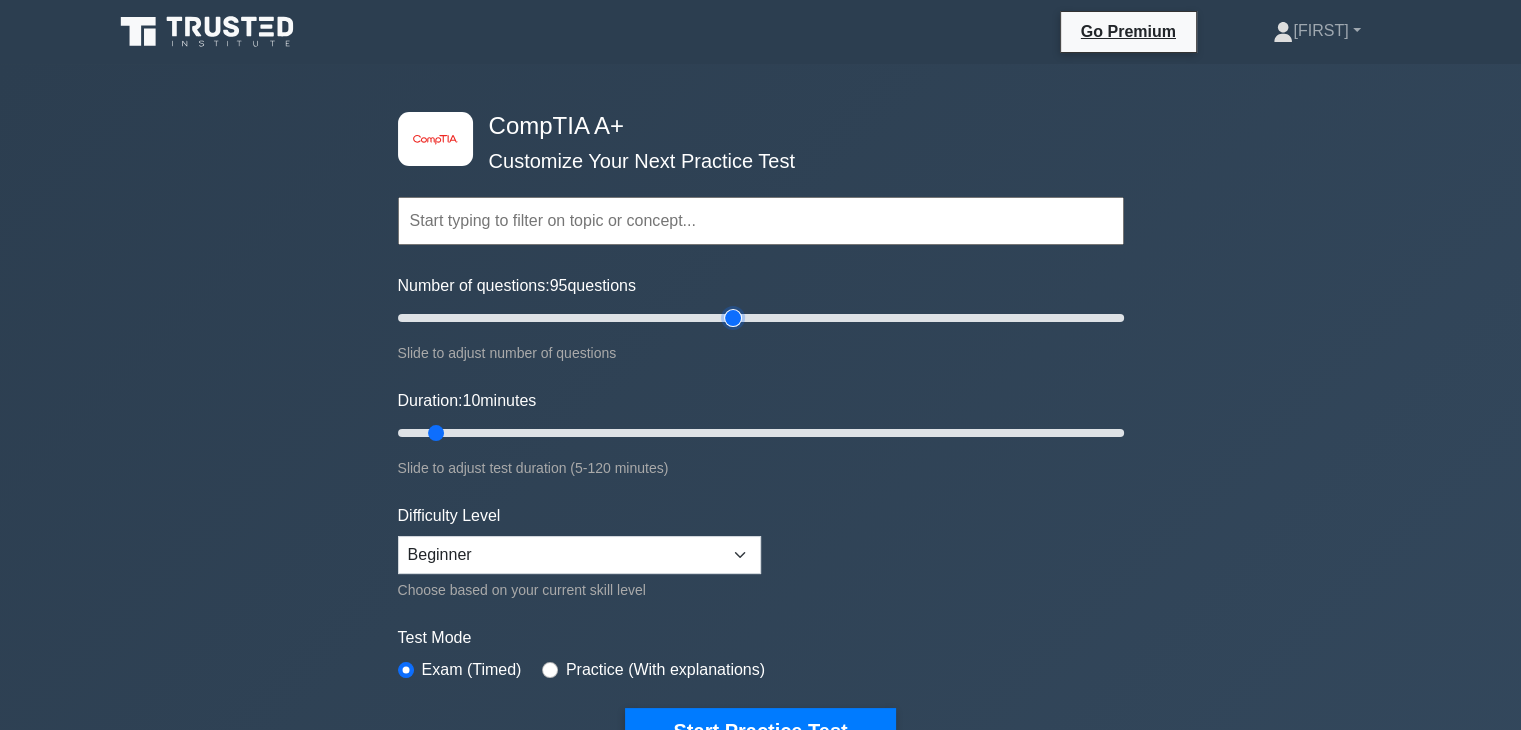 click on "Number of questions:  95  questions" at bounding box center [761, 318] 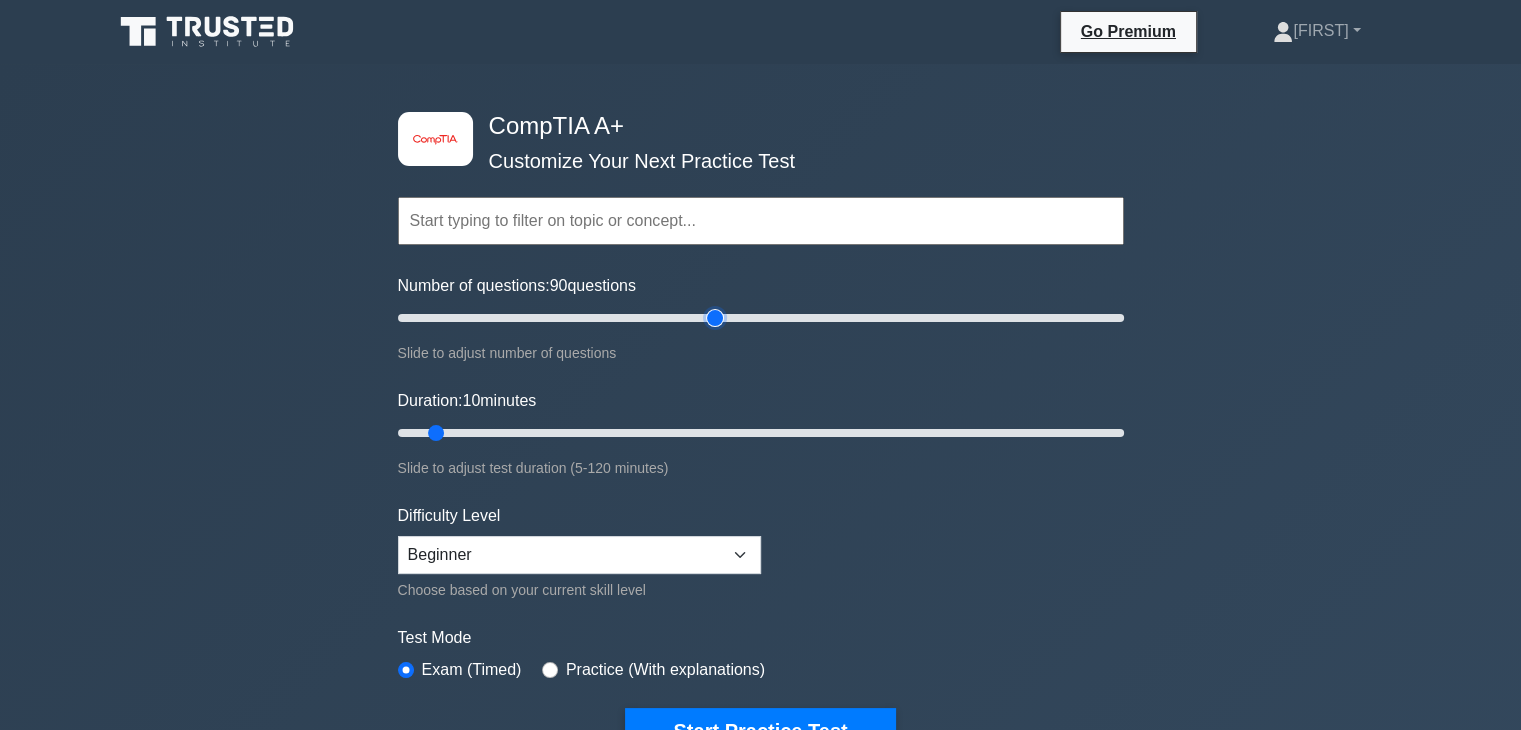 type on "90" 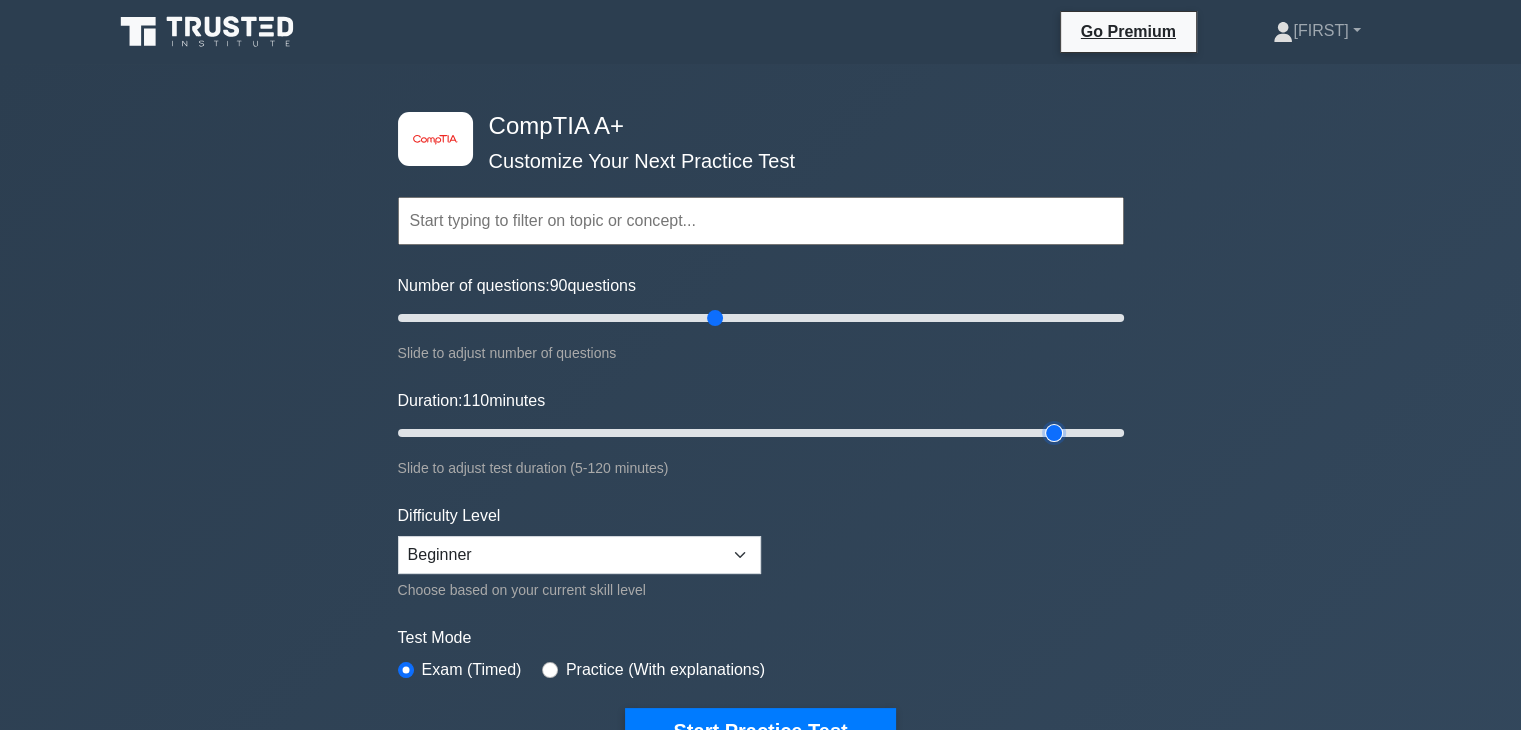 click on "Duration:  110  minutes" at bounding box center (761, 433) 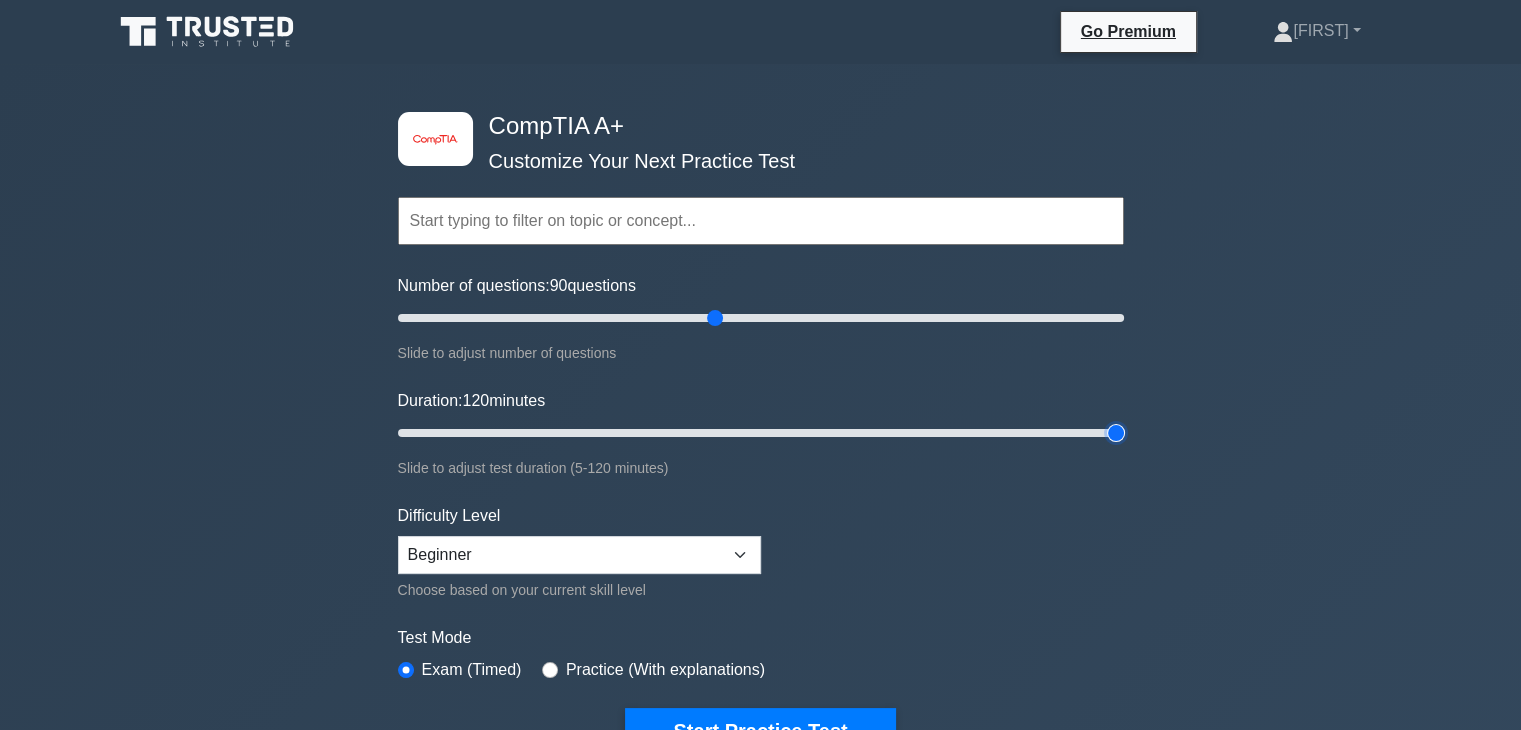 type on "120" 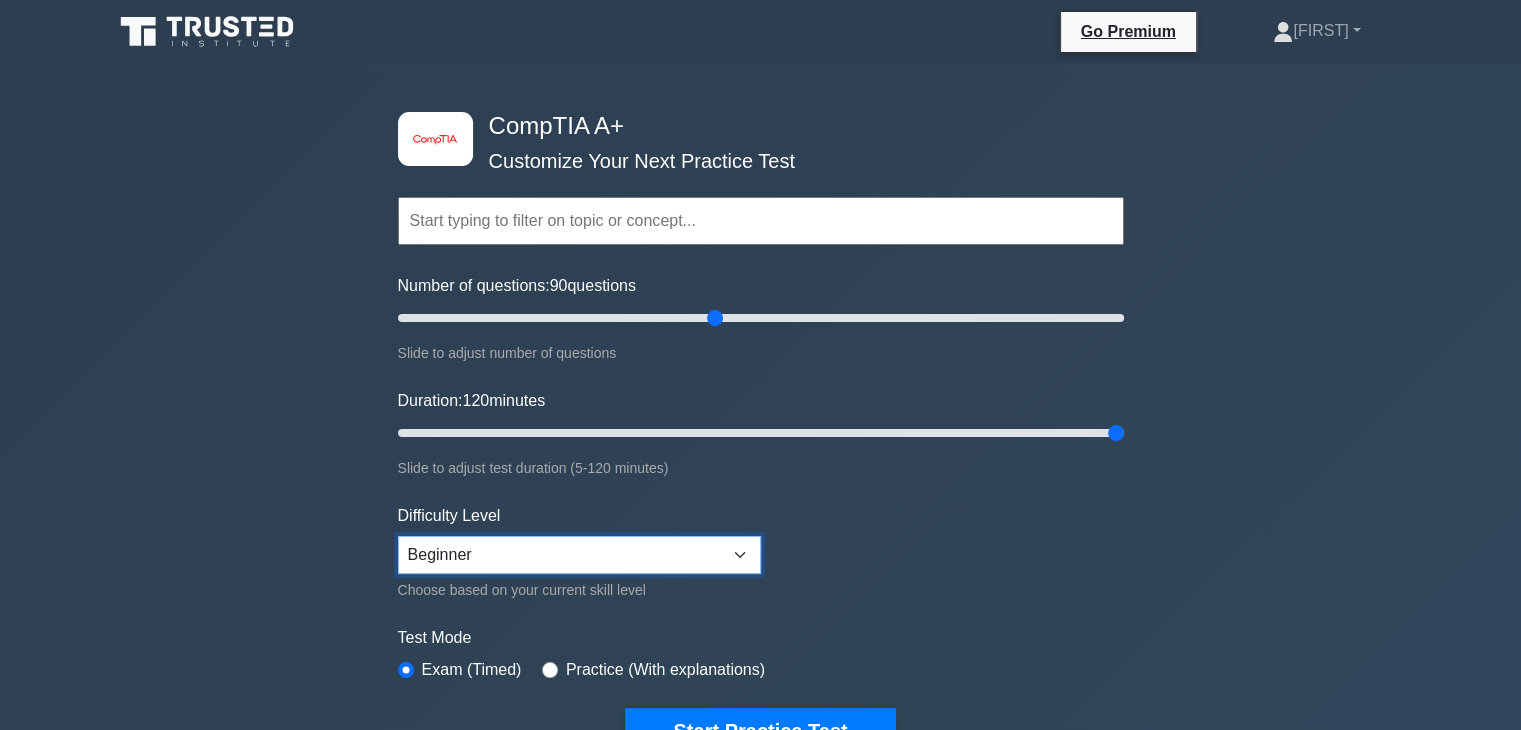 click on "Beginner
Intermediate
Expert" at bounding box center (579, 555) 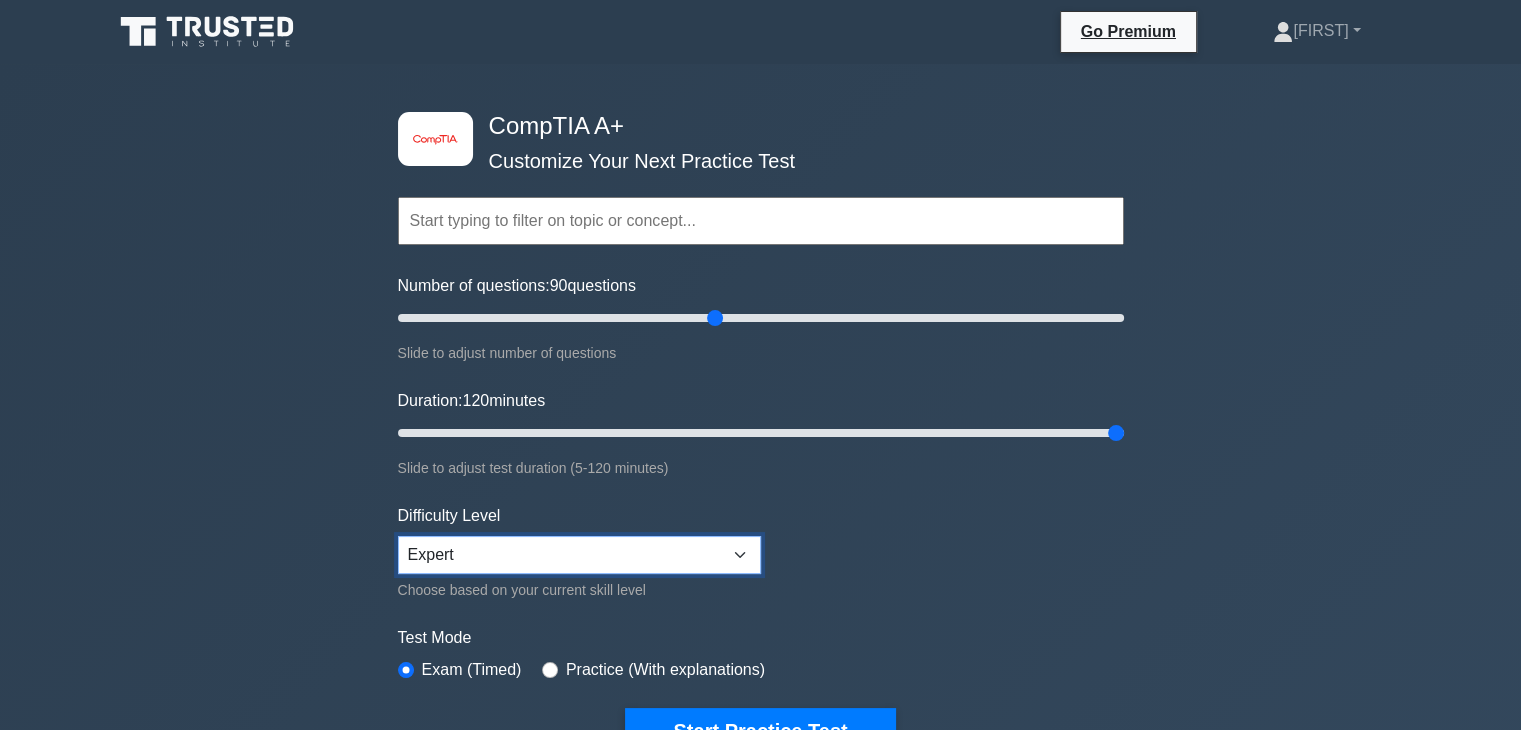 click on "Beginner
Intermediate
Expert" at bounding box center (579, 555) 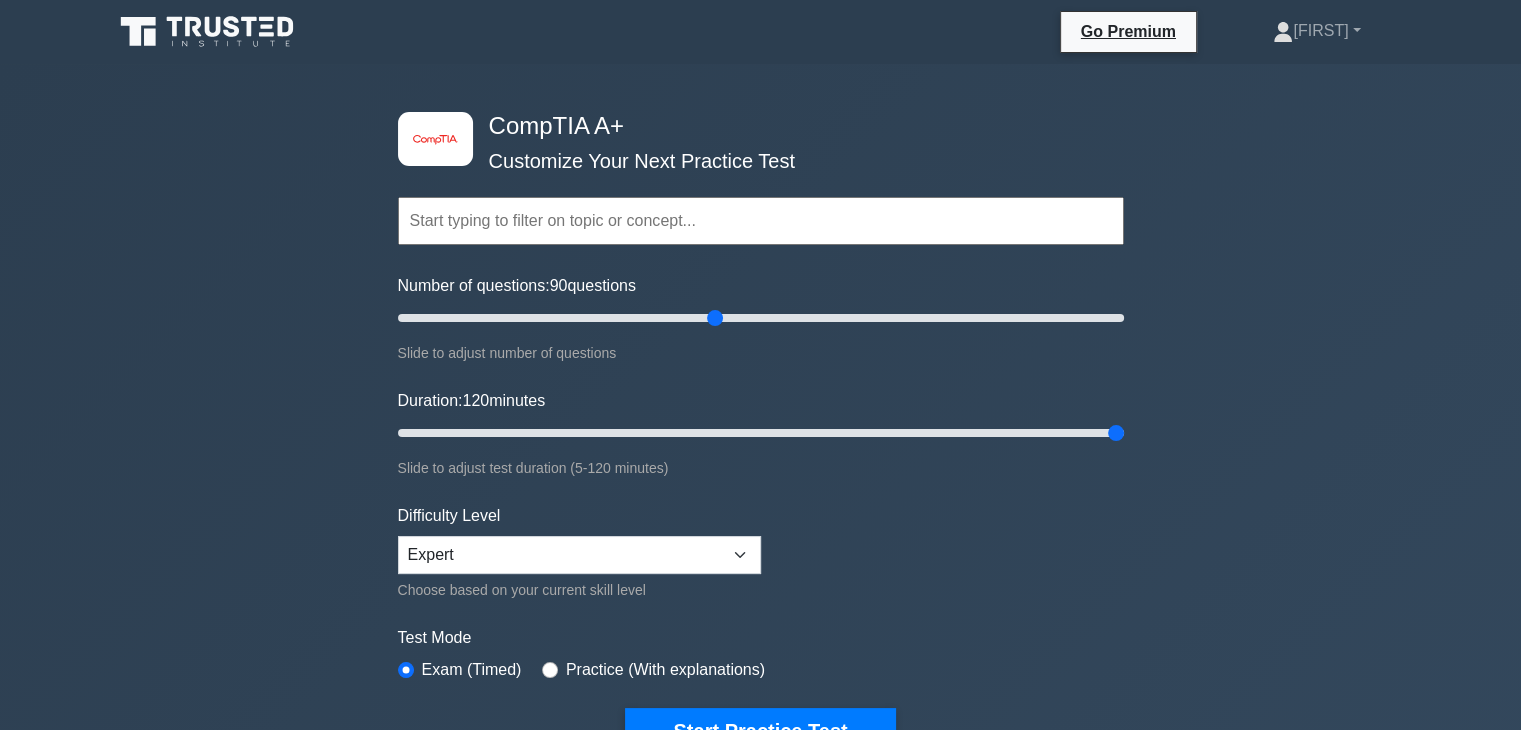 click at bounding box center [761, 221] 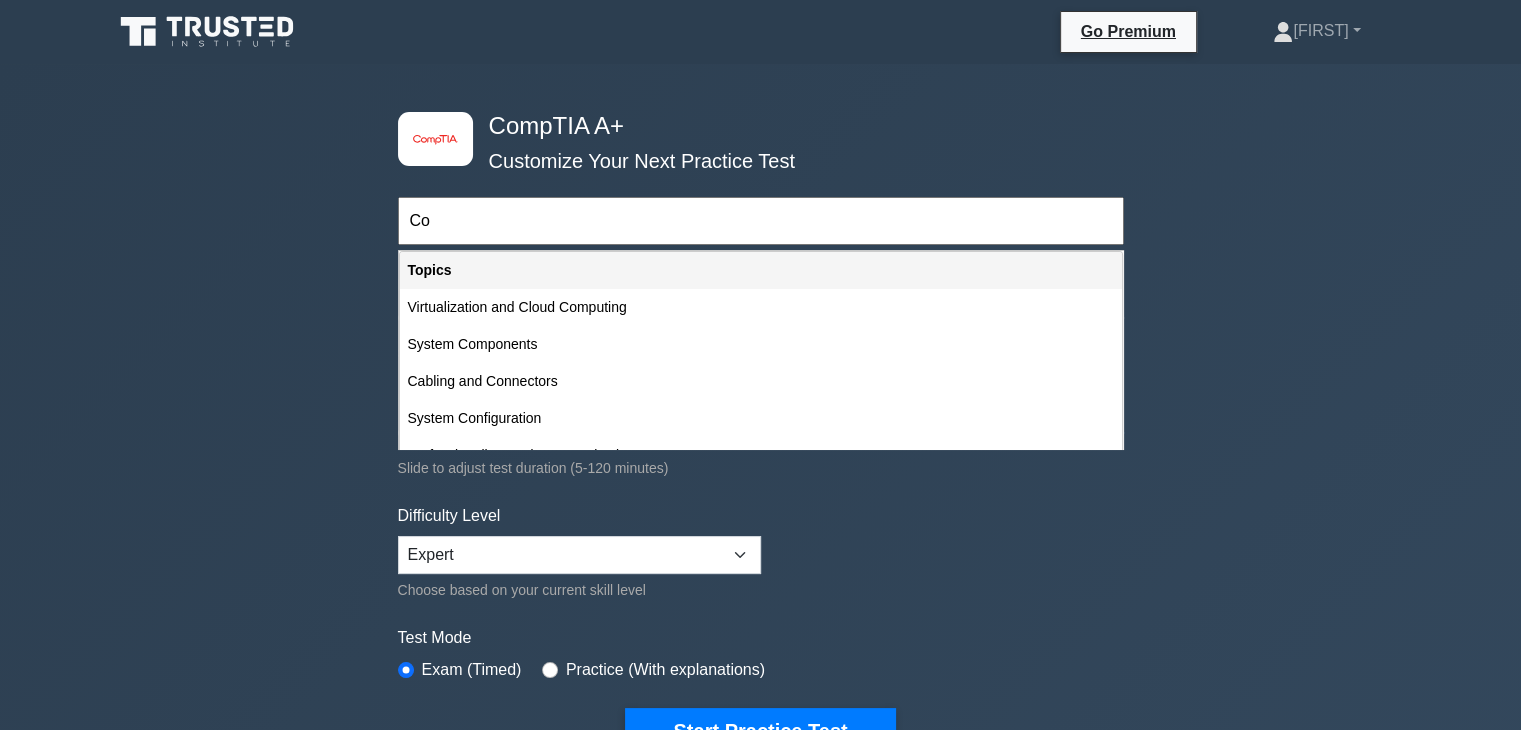 type on "C" 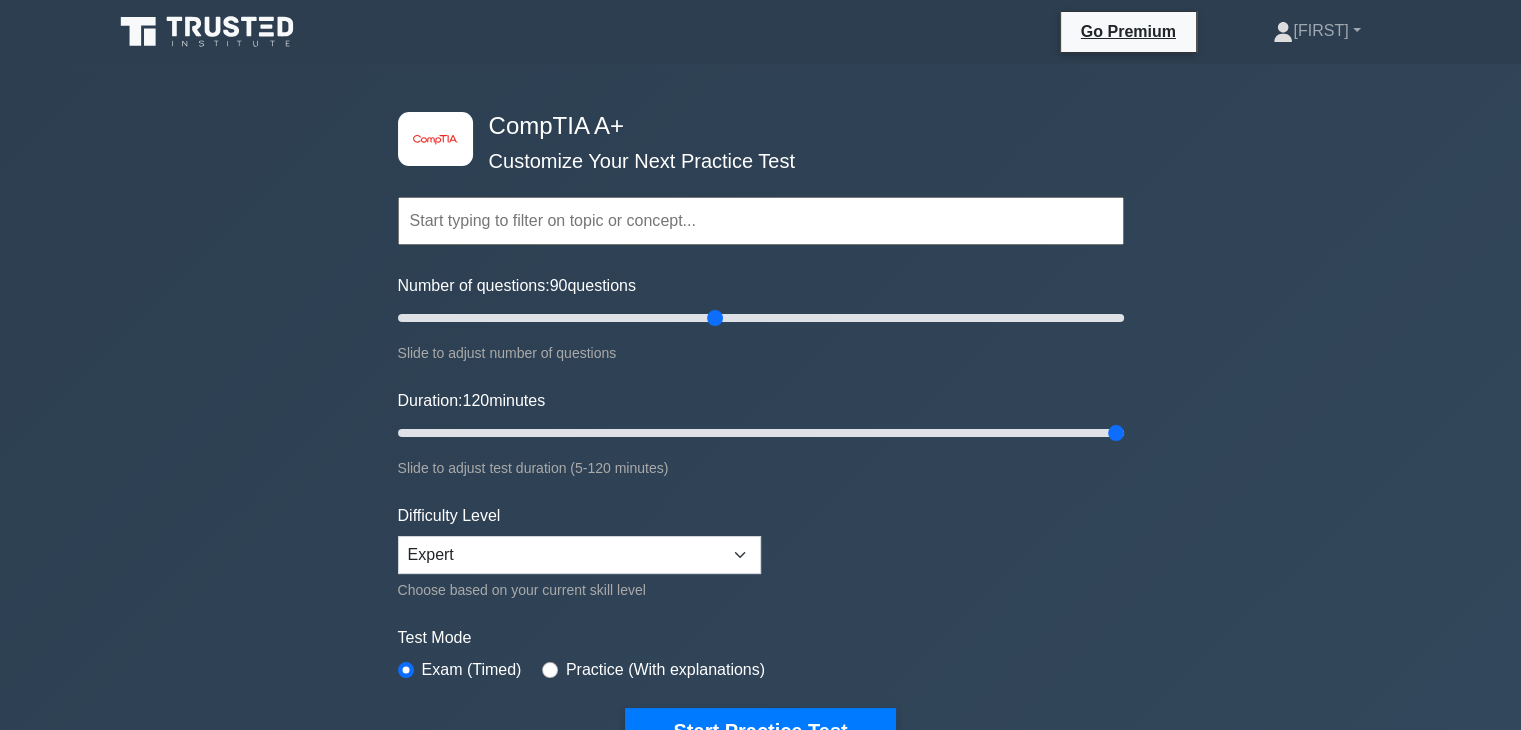 type on "d" 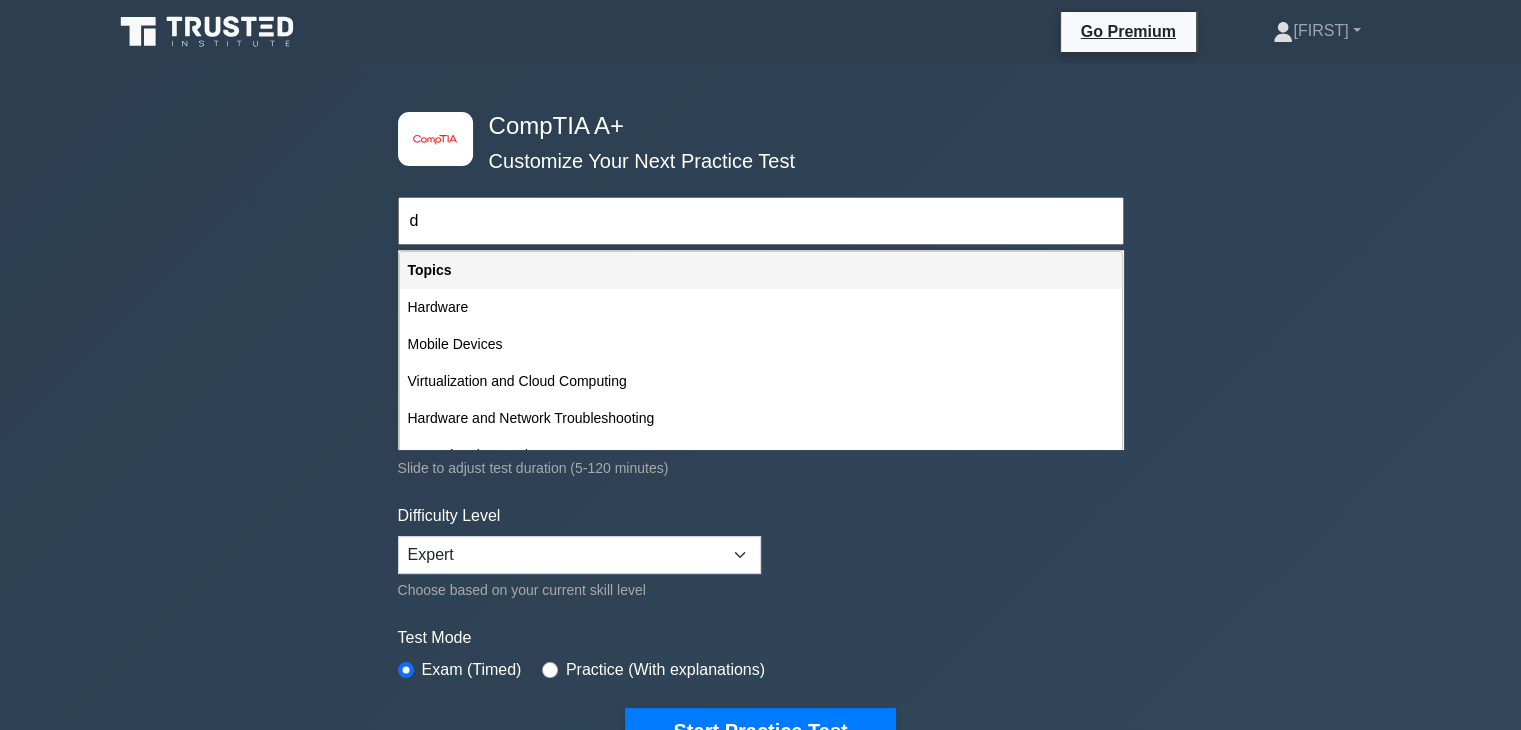 type 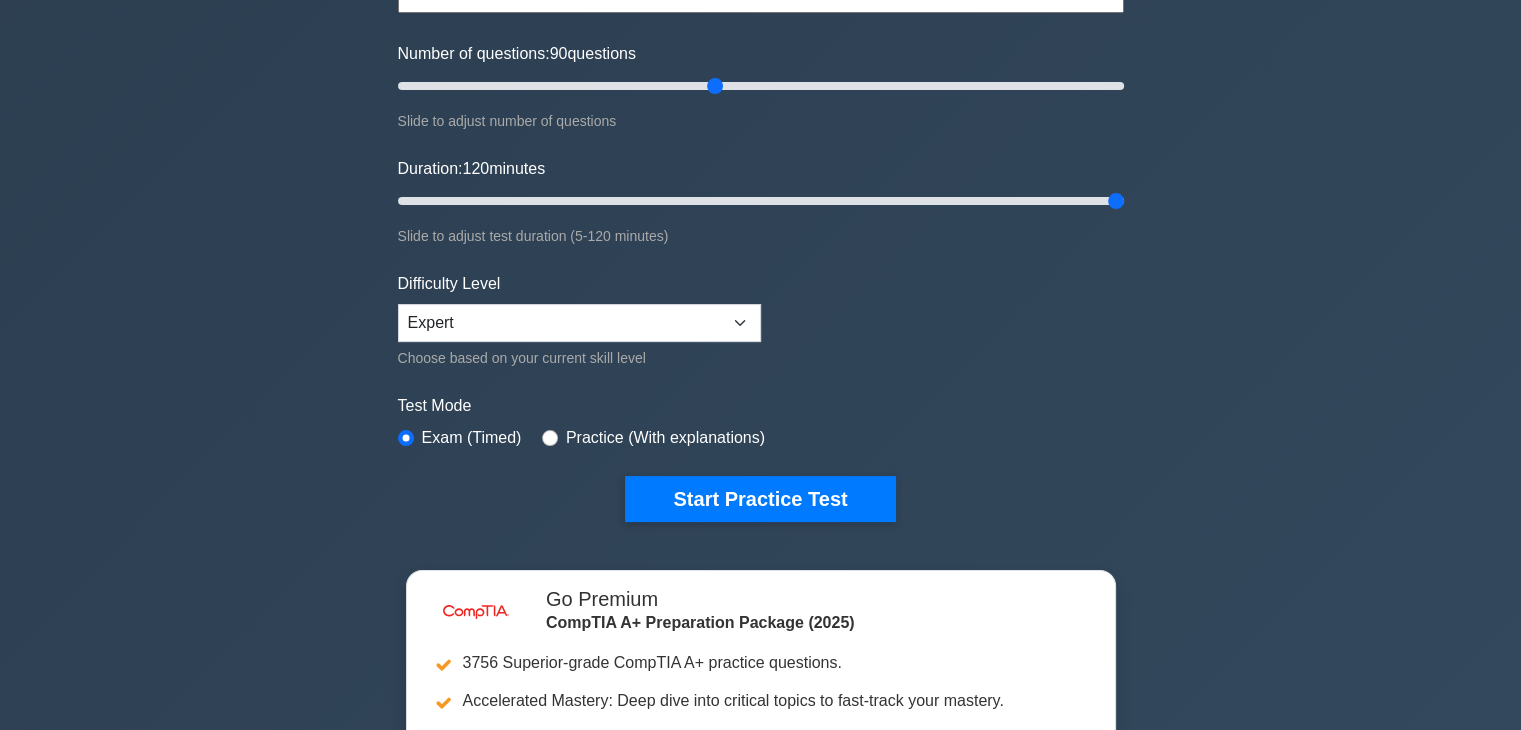 scroll, scrollTop: 232, scrollLeft: 0, axis: vertical 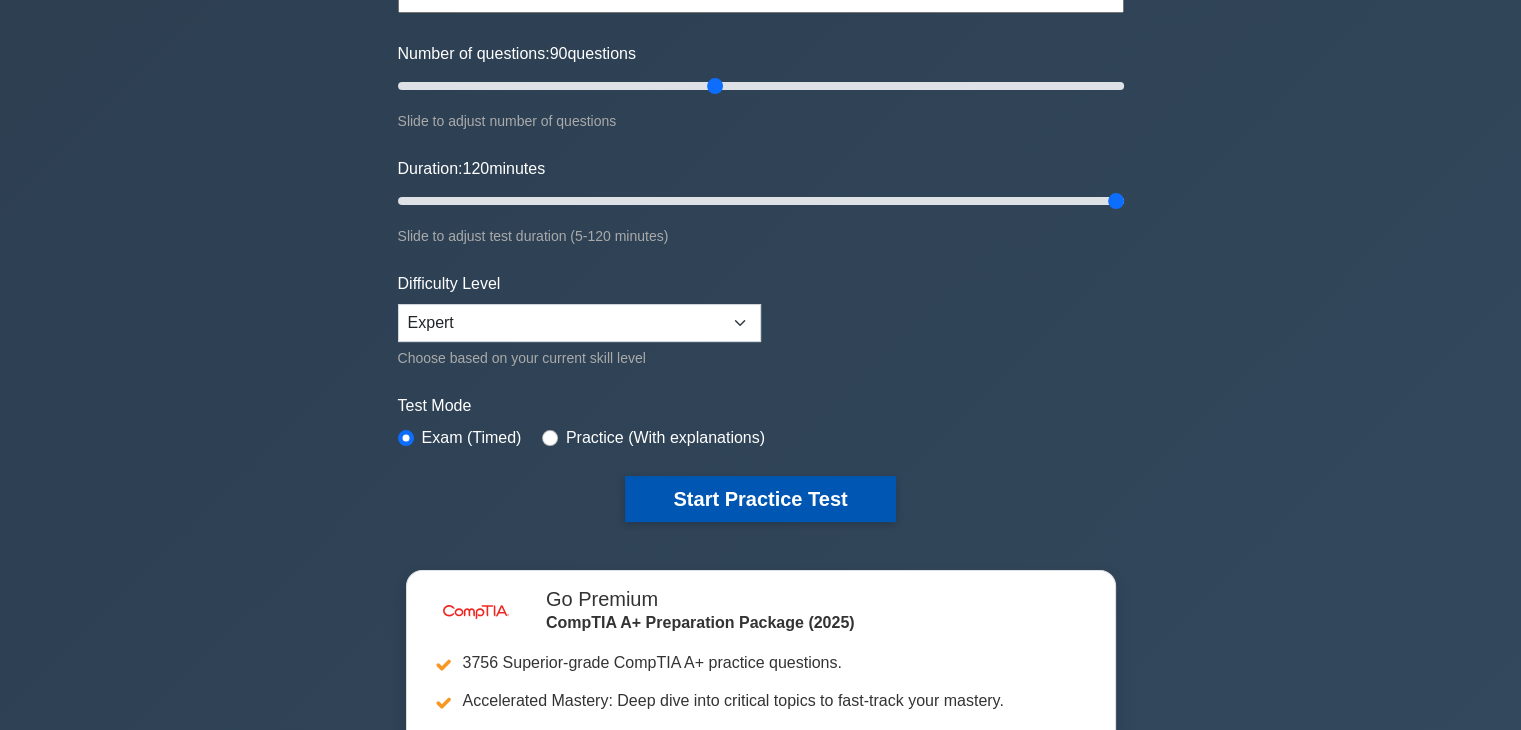 click on "Start Practice Test" at bounding box center (760, 499) 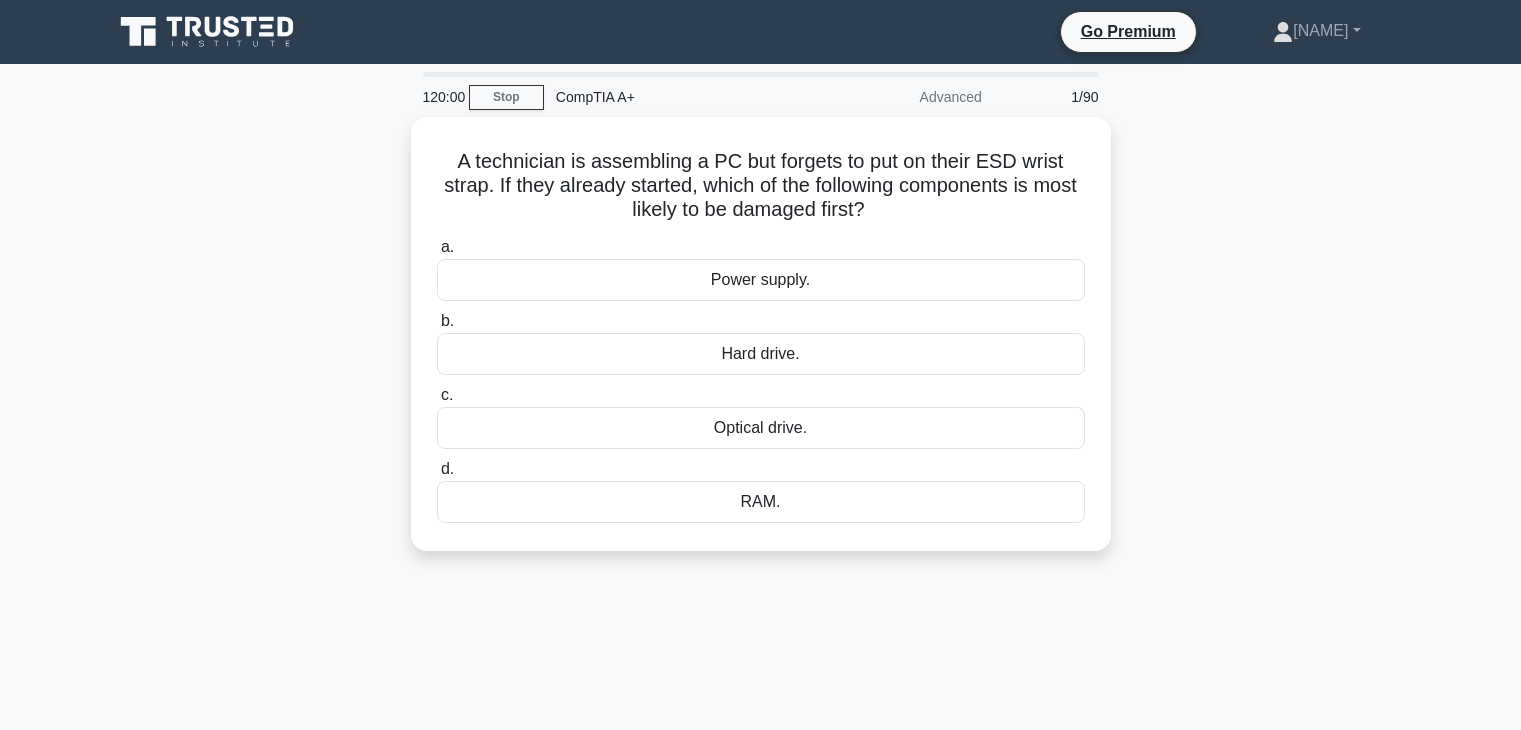scroll, scrollTop: 0, scrollLeft: 0, axis: both 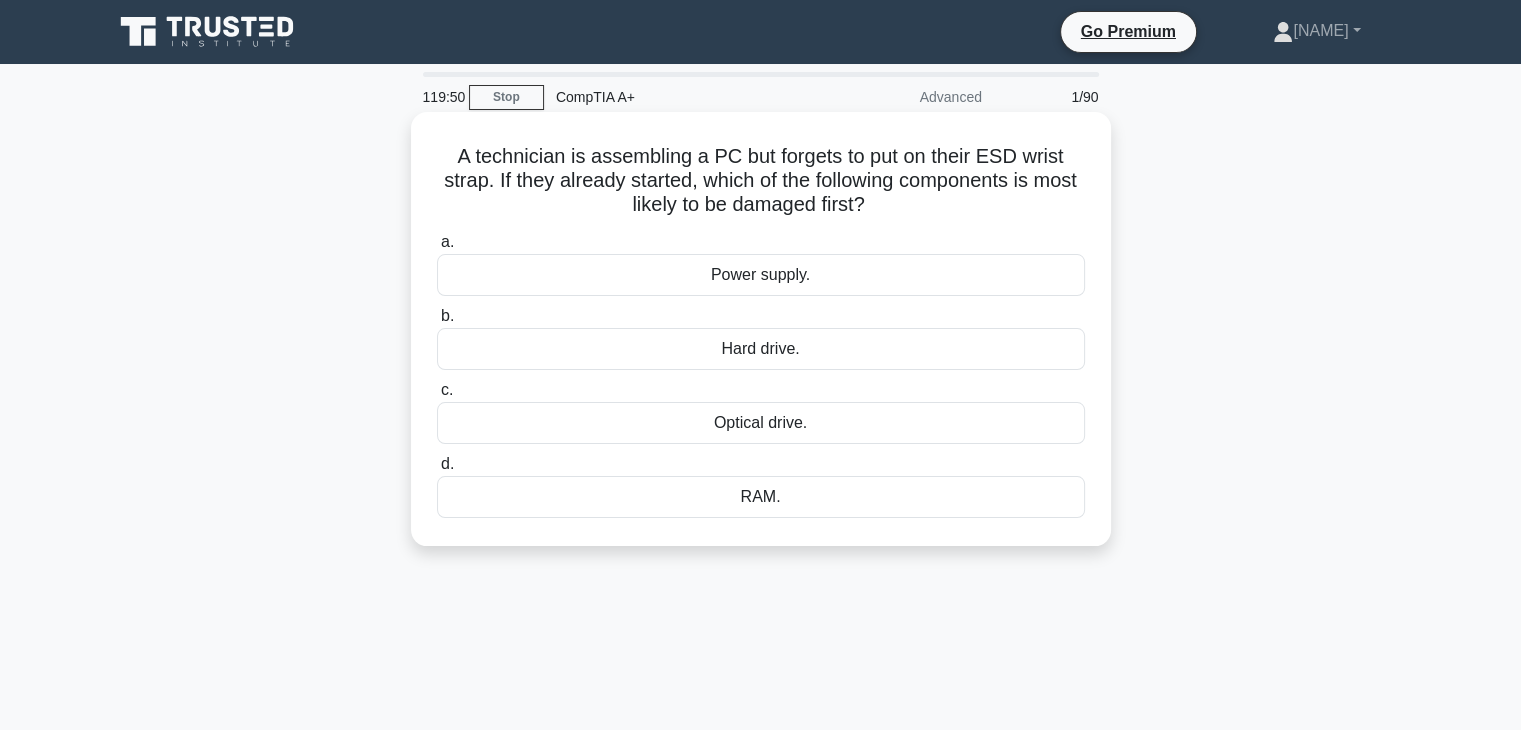 click on "Hard drive." at bounding box center [761, 349] 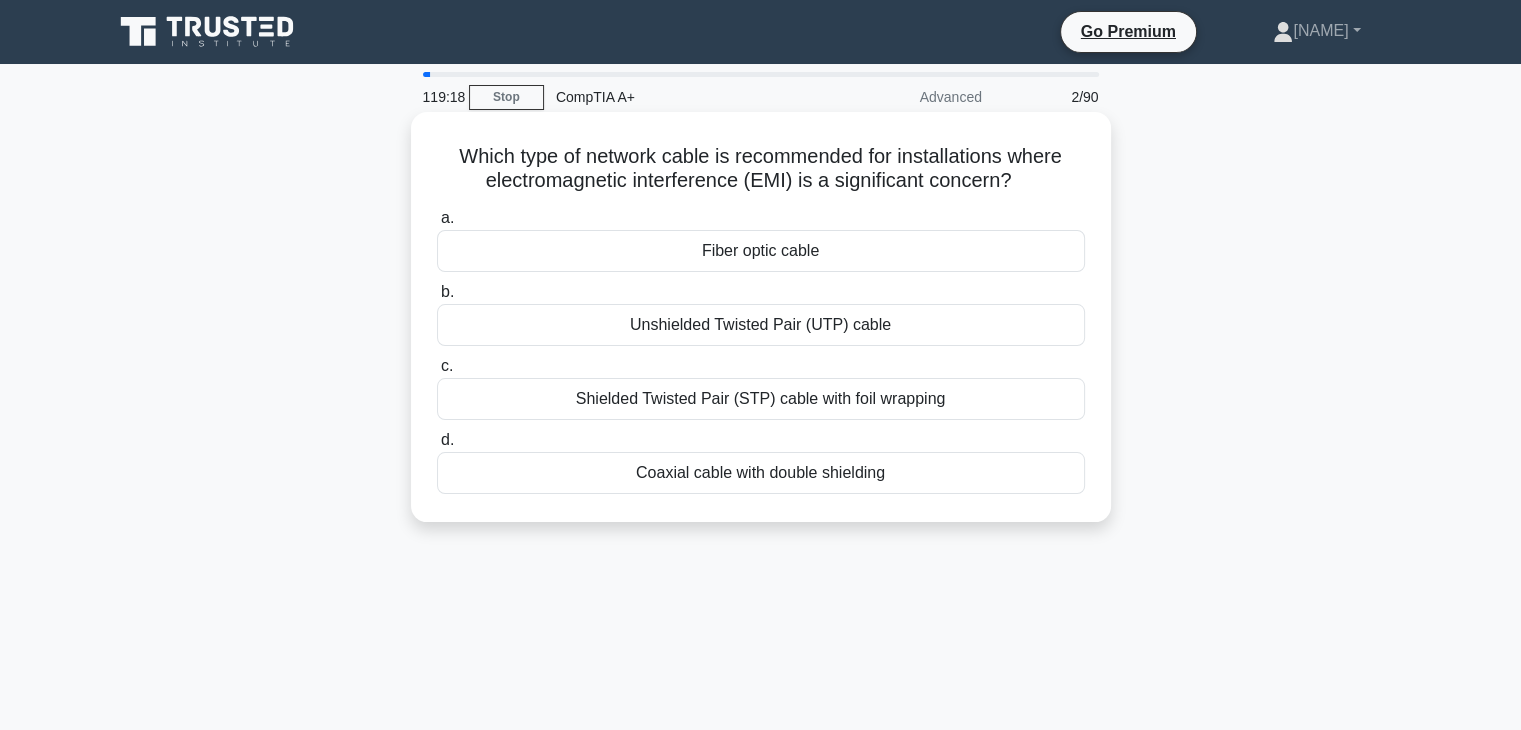 click on "Shielded Twisted Pair (STP) cable with foil wrapping" at bounding box center [761, 399] 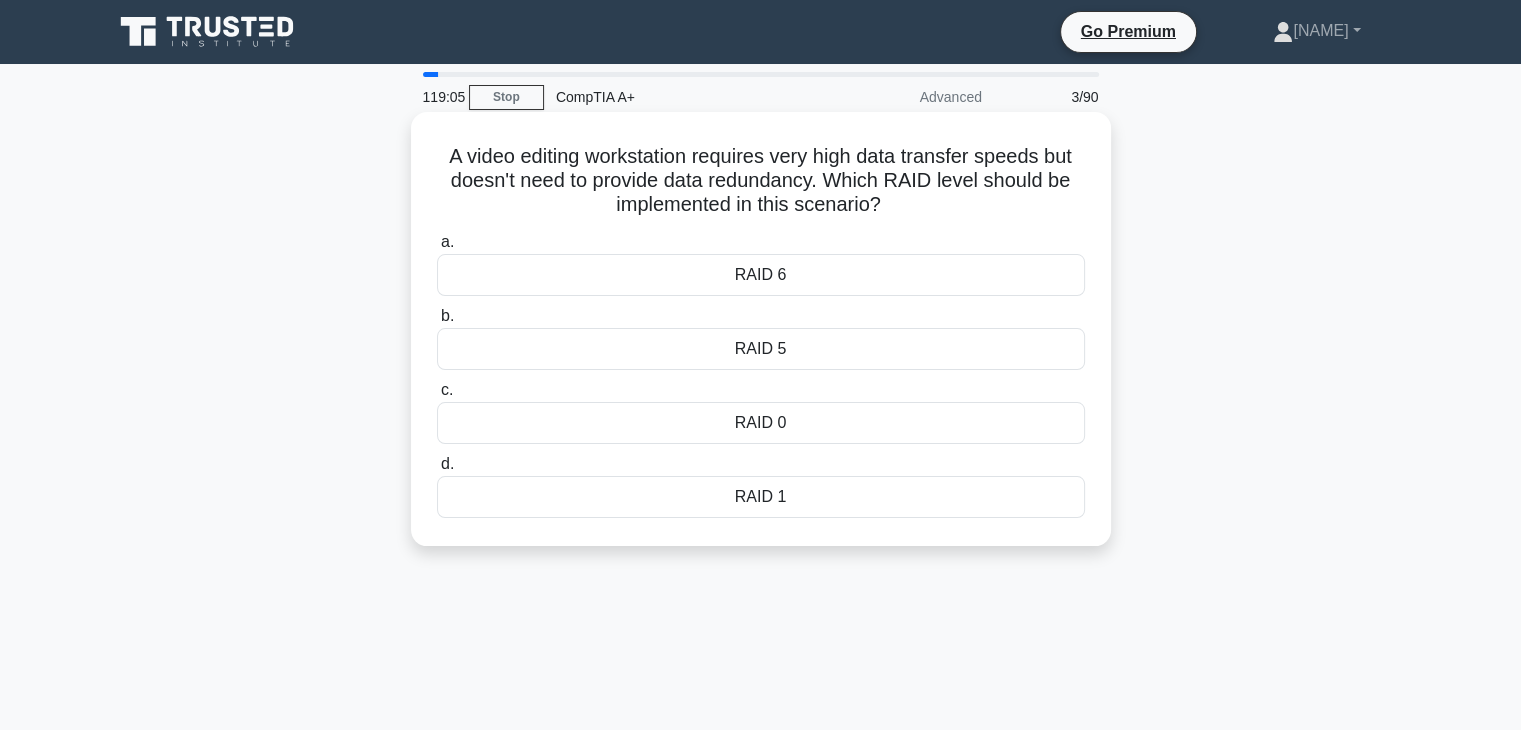 click on "RAID 0" at bounding box center [761, 423] 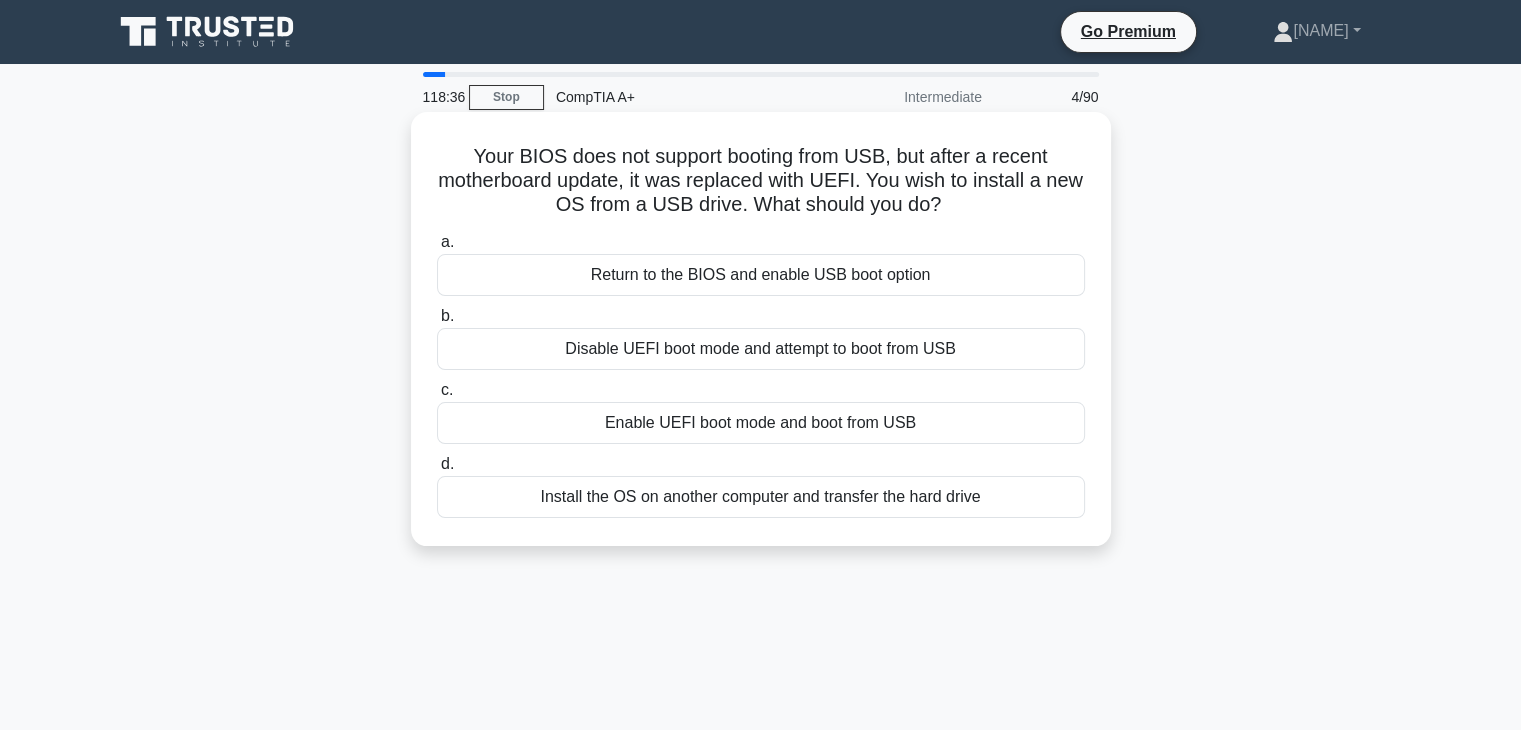 click on "Enable UEFI boot mode and boot from USB" at bounding box center (761, 423) 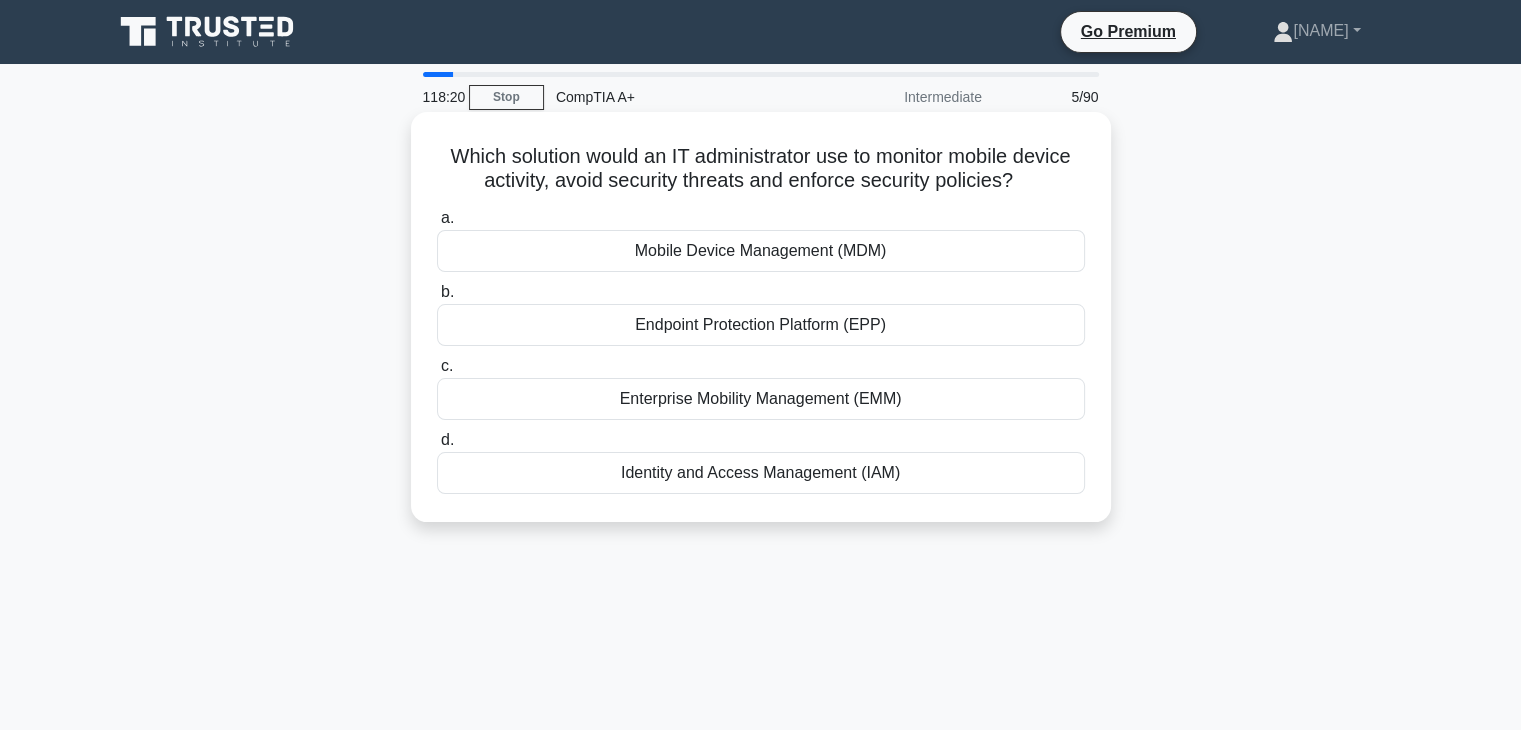 click on "Mobile Device Management (MDM)" at bounding box center (761, 251) 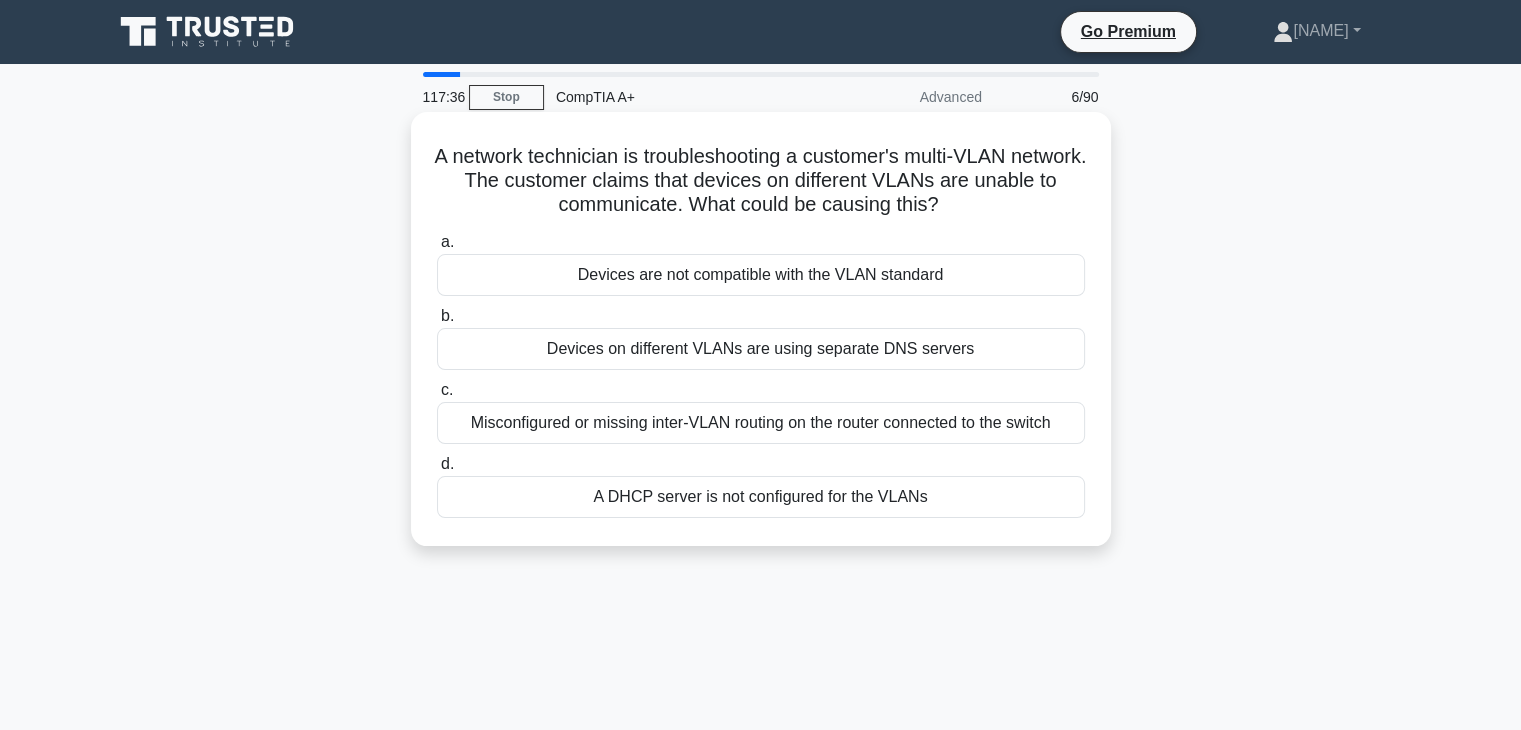 click on "A DHCP server is not configured for the VLANs" at bounding box center (761, 497) 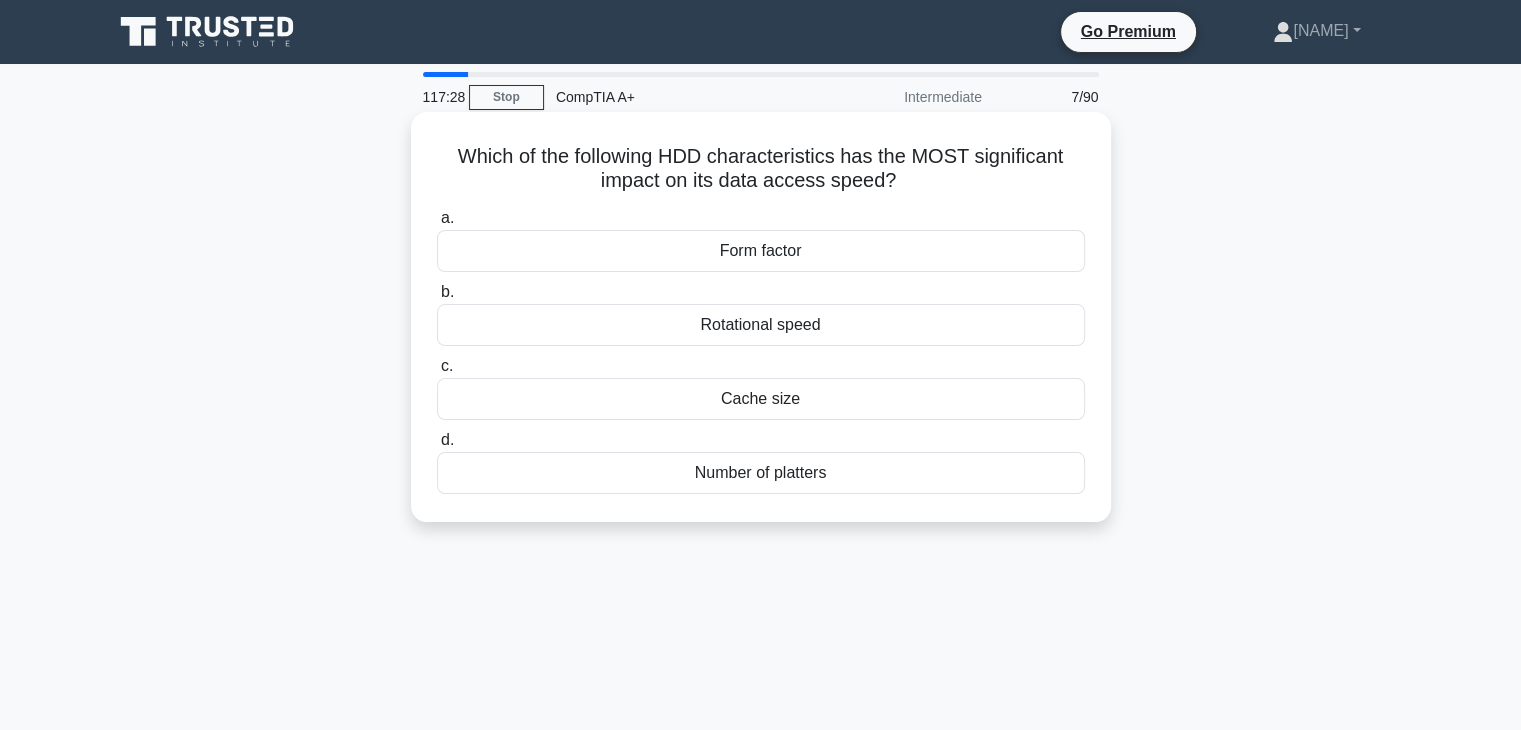 click on "Which of the following HDD characteristics has the MOST significant impact on its data access speed?
.spinner_0XTQ{transform-origin:center;animation:spinner_y6GP .75s linear infinite}@keyframes spinner_y6GP{100%{transform:rotate(360deg)}}" at bounding box center (761, 169) 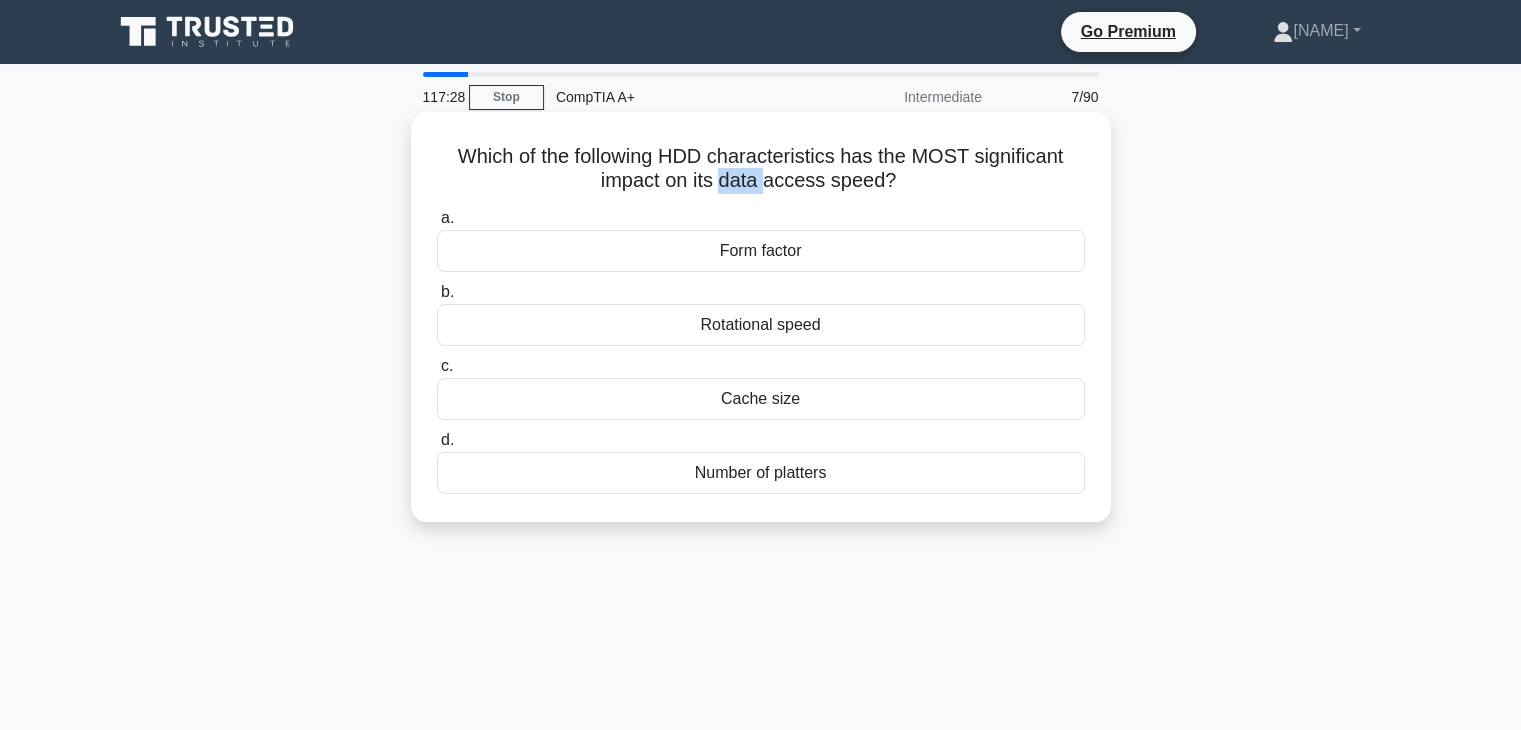 click on "Which of the following HDD characteristics has the MOST significant impact on its data access speed?
.spinner_0XTQ{transform-origin:center;animation:spinner_y6GP .75s linear infinite}@keyframes spinner_y6GP{100%{transform:rotate(360deg)}}" at bounding box center [761, 169] 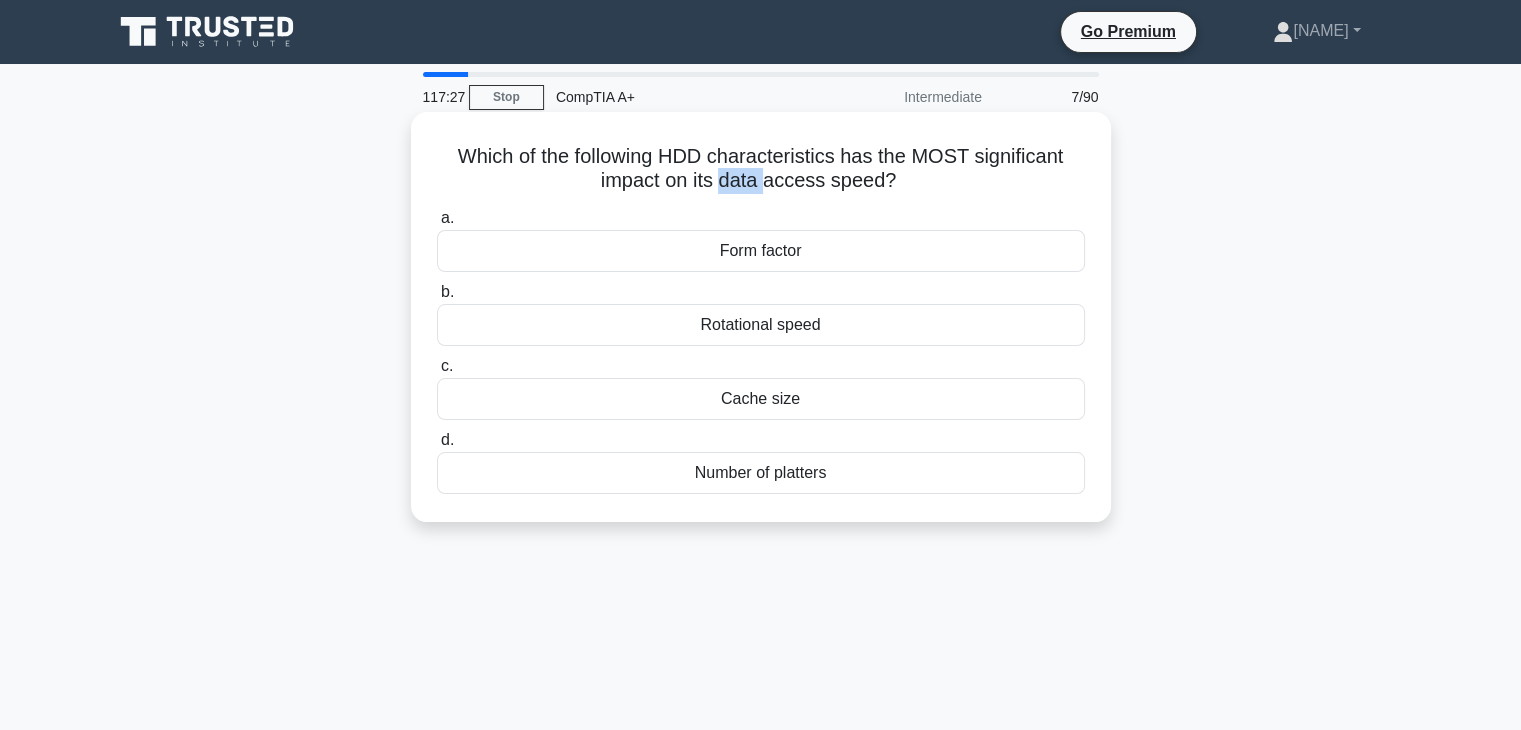click on "Which of the following HDD characteristics has the MOST significant impact on its data access speed?
.spinner_0XTQ{transform-origin:center;animation:spinner_y6GP .75s linear infinite}@keyframes spinner_y6GP{100%{transform:rotate(360deg)}}" at bounding box center (761, 169) 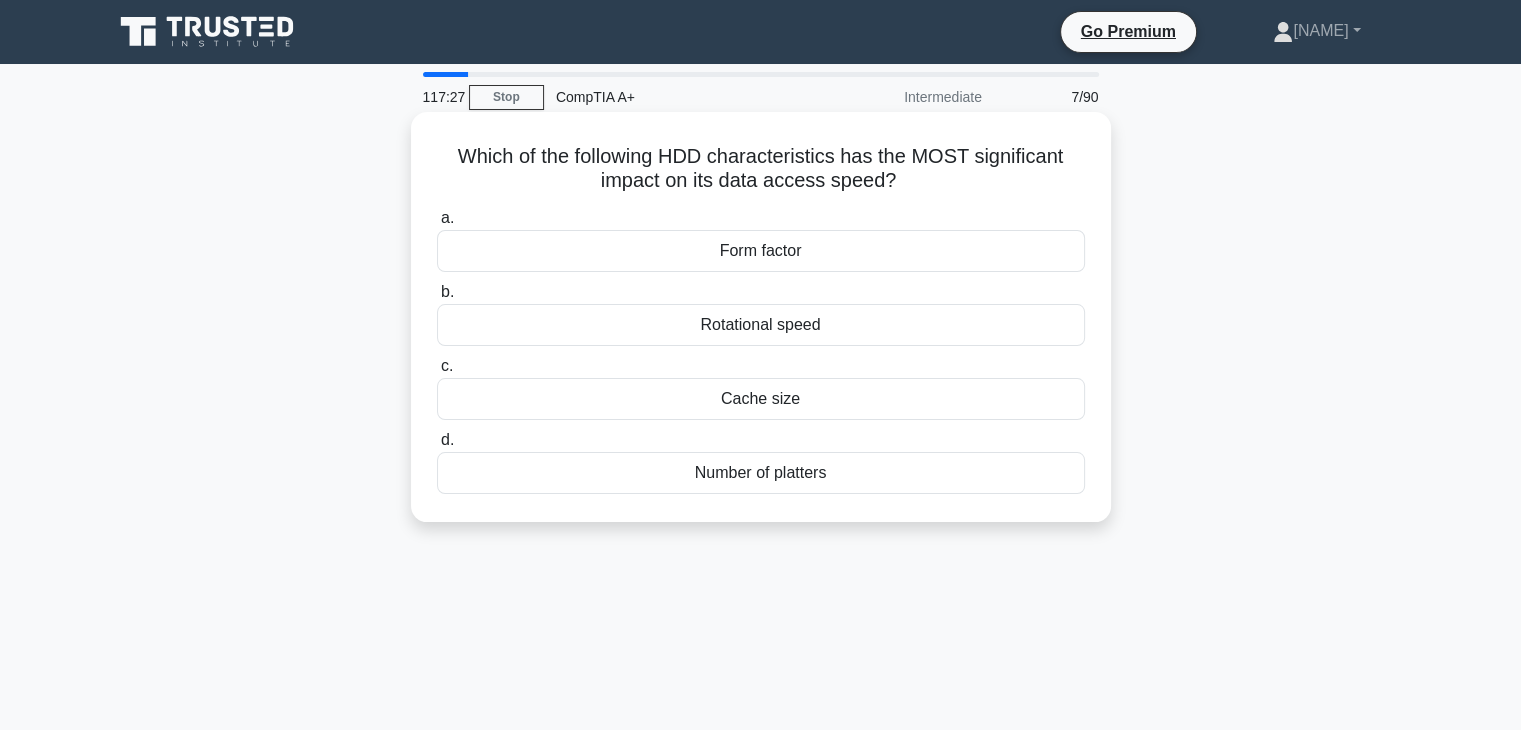 click on "Which of the following HDD characteristics has the MOST significant impact on its data access speed?
.spinner_0XTQ{transform-origin:center;animation:spinner_y6GP .75s linear infinite}@keyframes spinner_y6GP{100%{transform:rotate(360deg)}}" at bounding box center (761, 169) 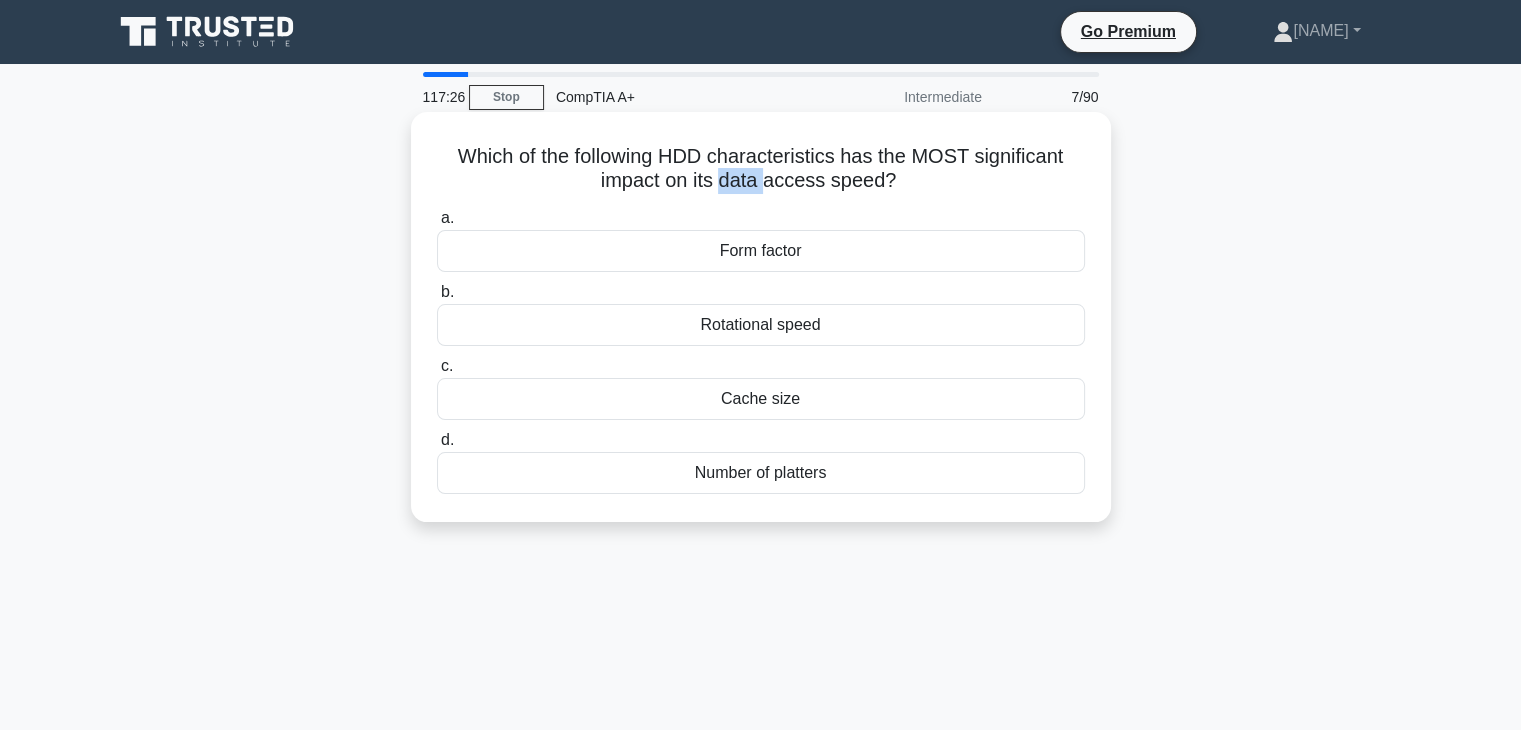 click on "Which of the following HDD characteristics has the MOST significant impact on its data access speed?
.spinner_0XTQ{transform-origin:center;animation:spinner_y6GP .75s linear infinite}@keyframes spinner_y6GP{100%{transform:rotate(360deg)}}" at bounding box center [761, 169] 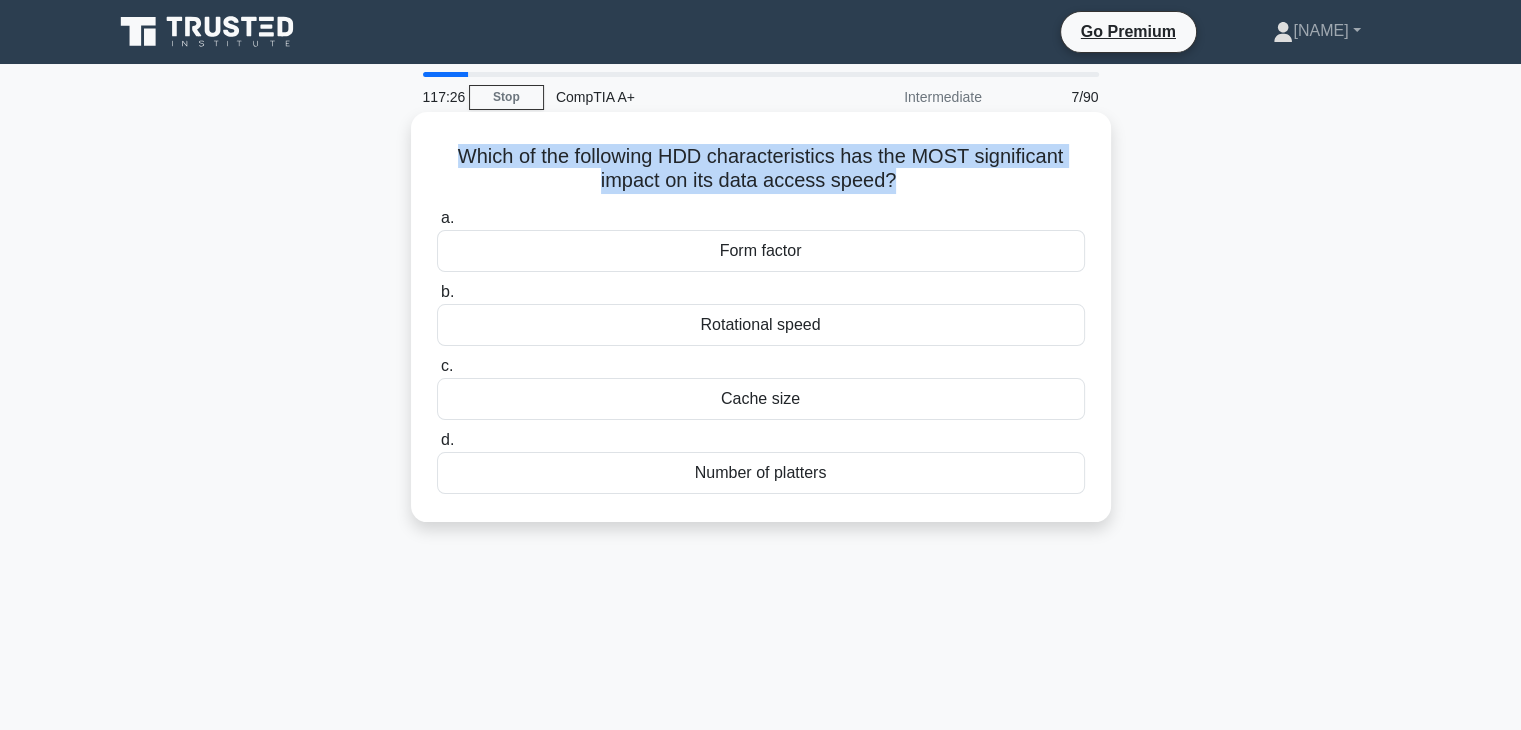 click on "Which of the following HDD characteristics has the MOST significant impact on its data access speed?
.spinner_0XTQ{transform-origin:center;animation:spinner_y6GP .75s linear infinite}@keyframes spinner_y6GP{100%{transform:rotate(360deg)}}" at bounding box center [761, 169] 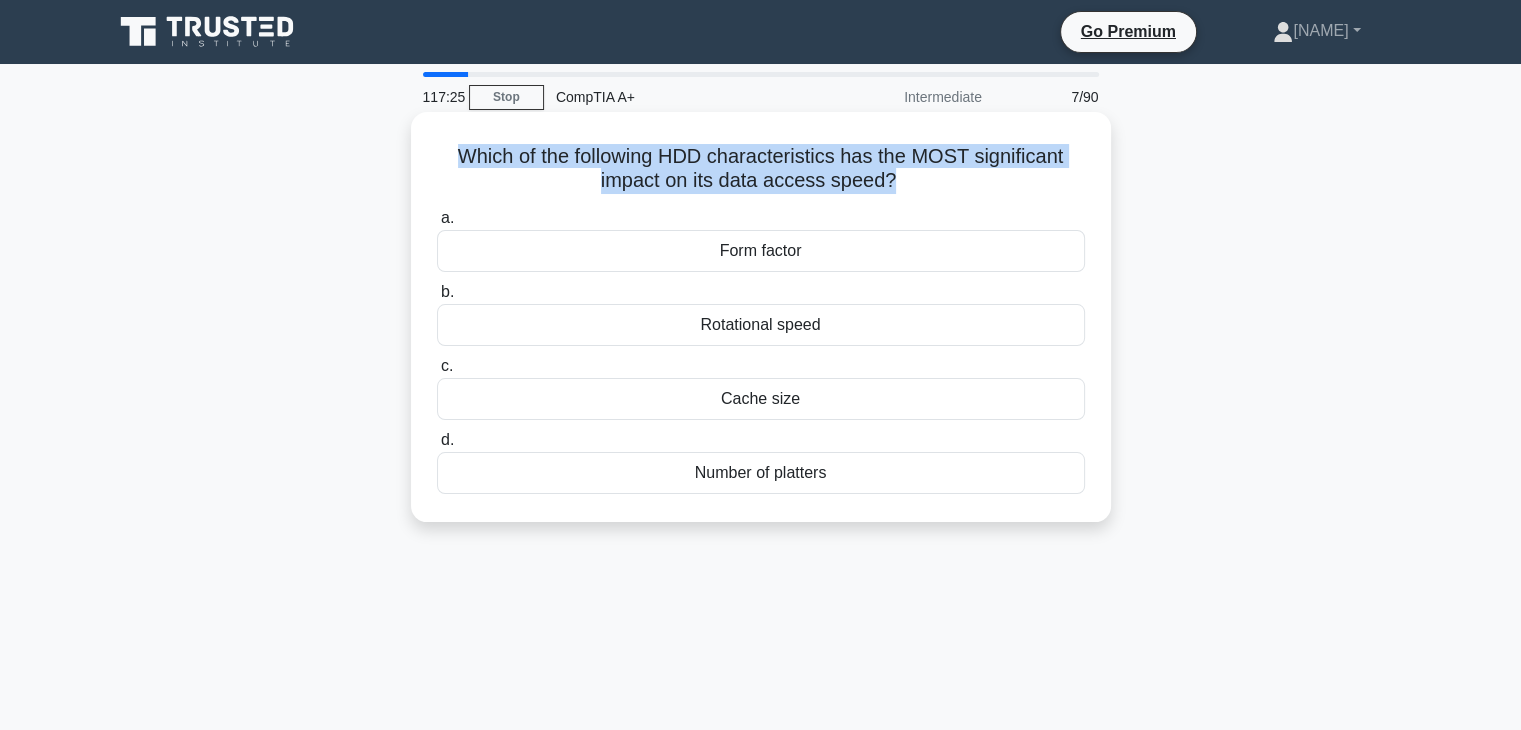 copy on "Which of the following HDD characteristics has the MOST significant impact on its data access speed?
.spinner_0XTQ{transform-origin:center;animation:spinner_y6GP .75s linear infinite}@keyframes spinner_y6GP{100%{transform:rotate(360deg)}}" 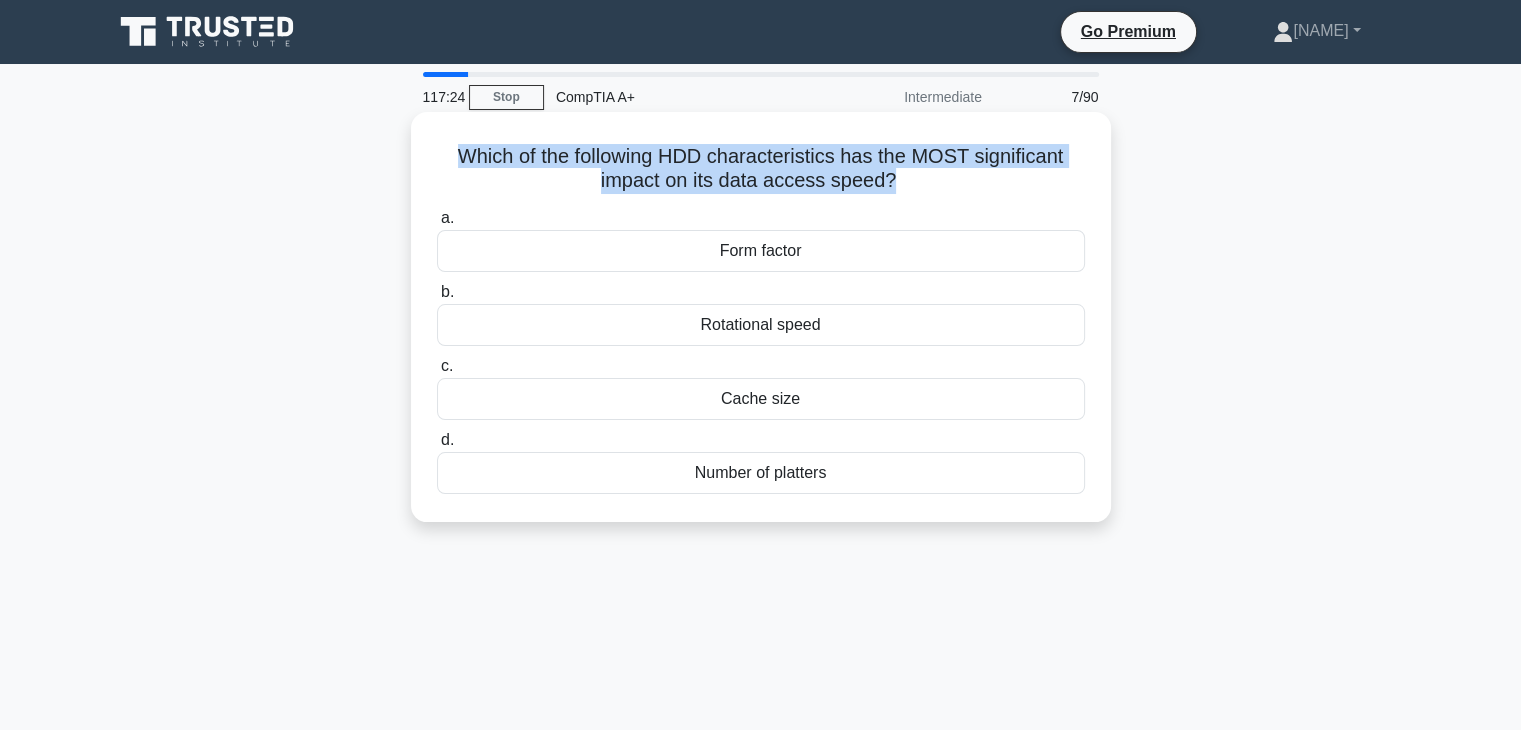 click on "Which of the following HDD characteristics has the MOST significant impact on its data access speed?
.spinner_0XTQ{transform-origin:center;animation:spinner_y6GP .75s linear infinite}@keyframes spinner_y6GP{100%{transform:rotate(360deg)}}" at bounding box center (761, 169) 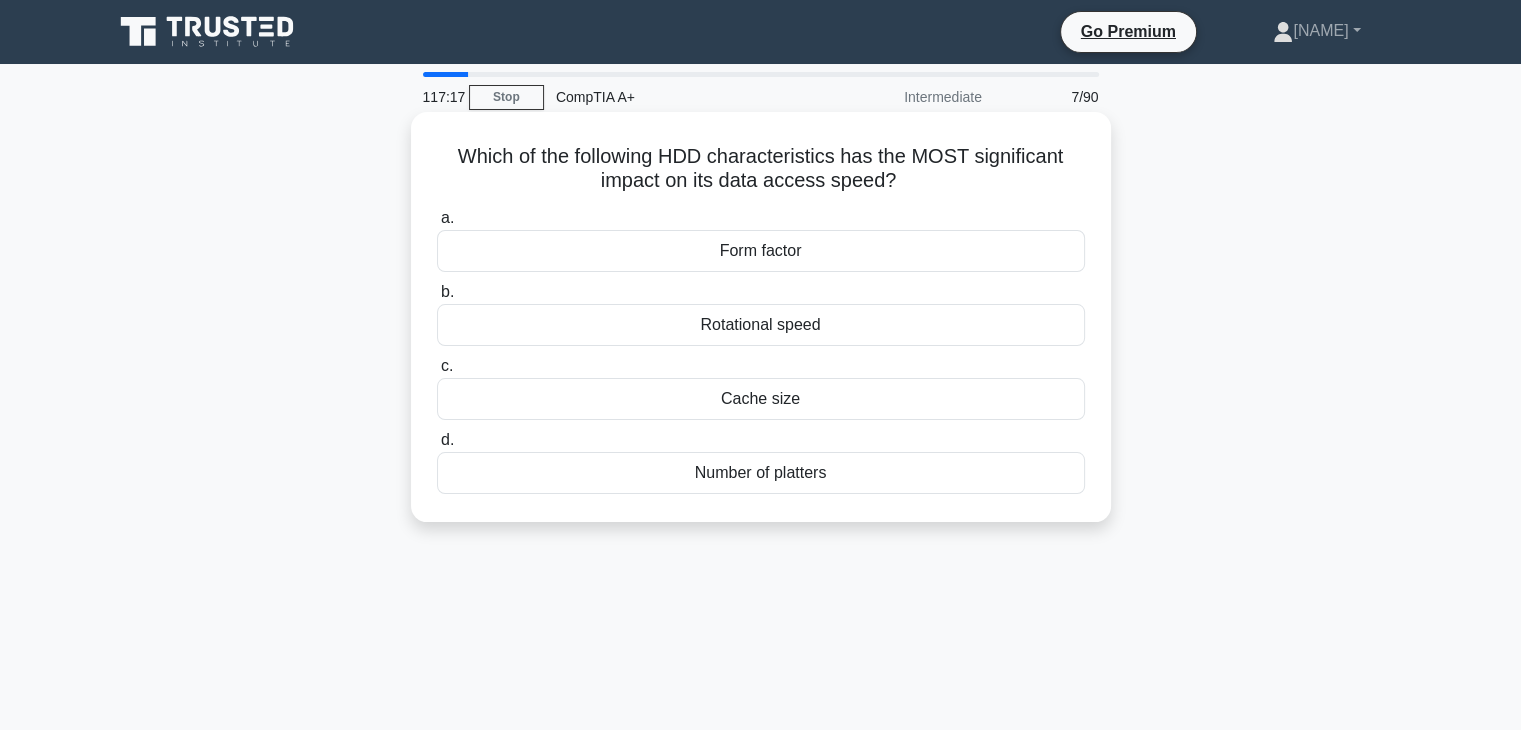 click on "Rotational speed" at bounding box center (761, 325) 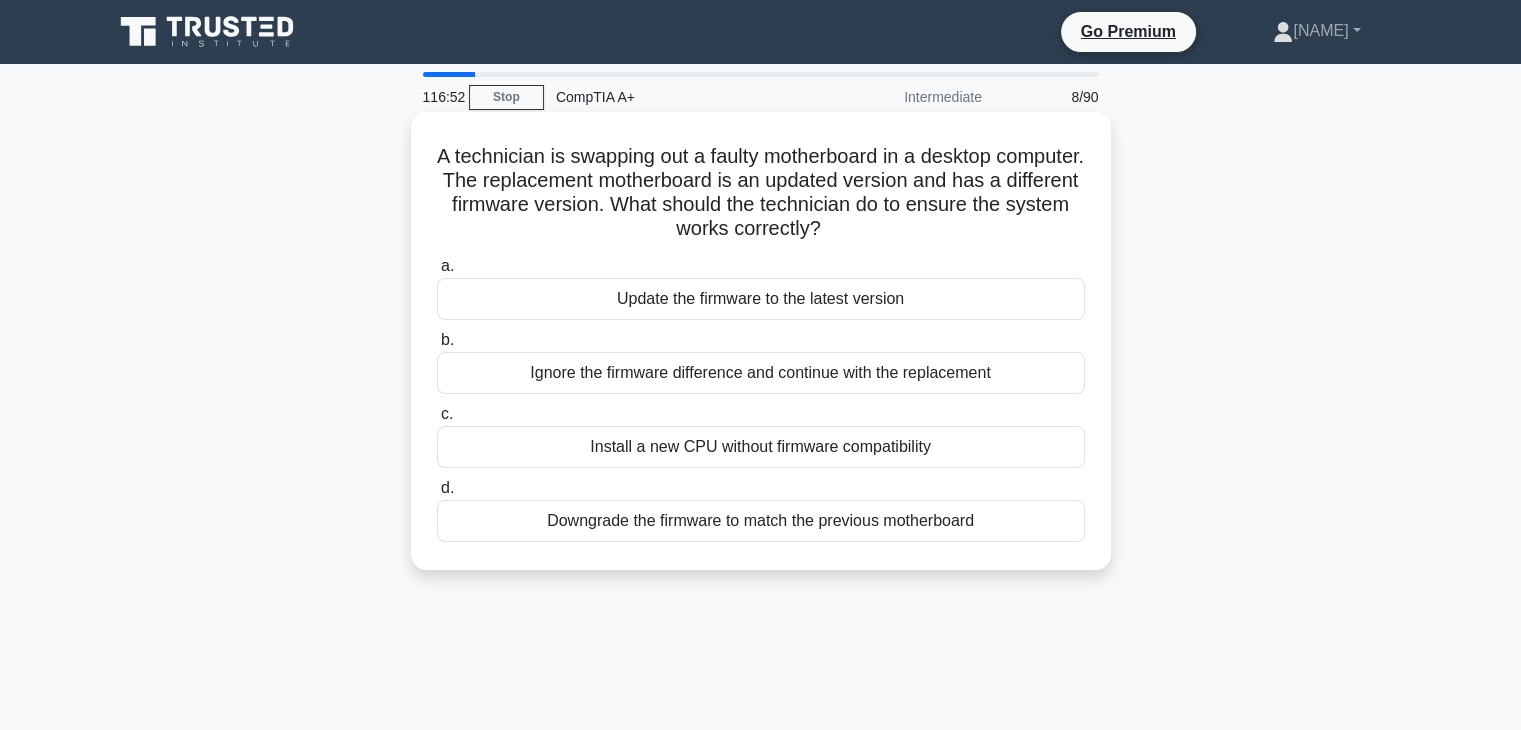 click on "Update the firmware to the latest version" at bounding box center [761, 299] 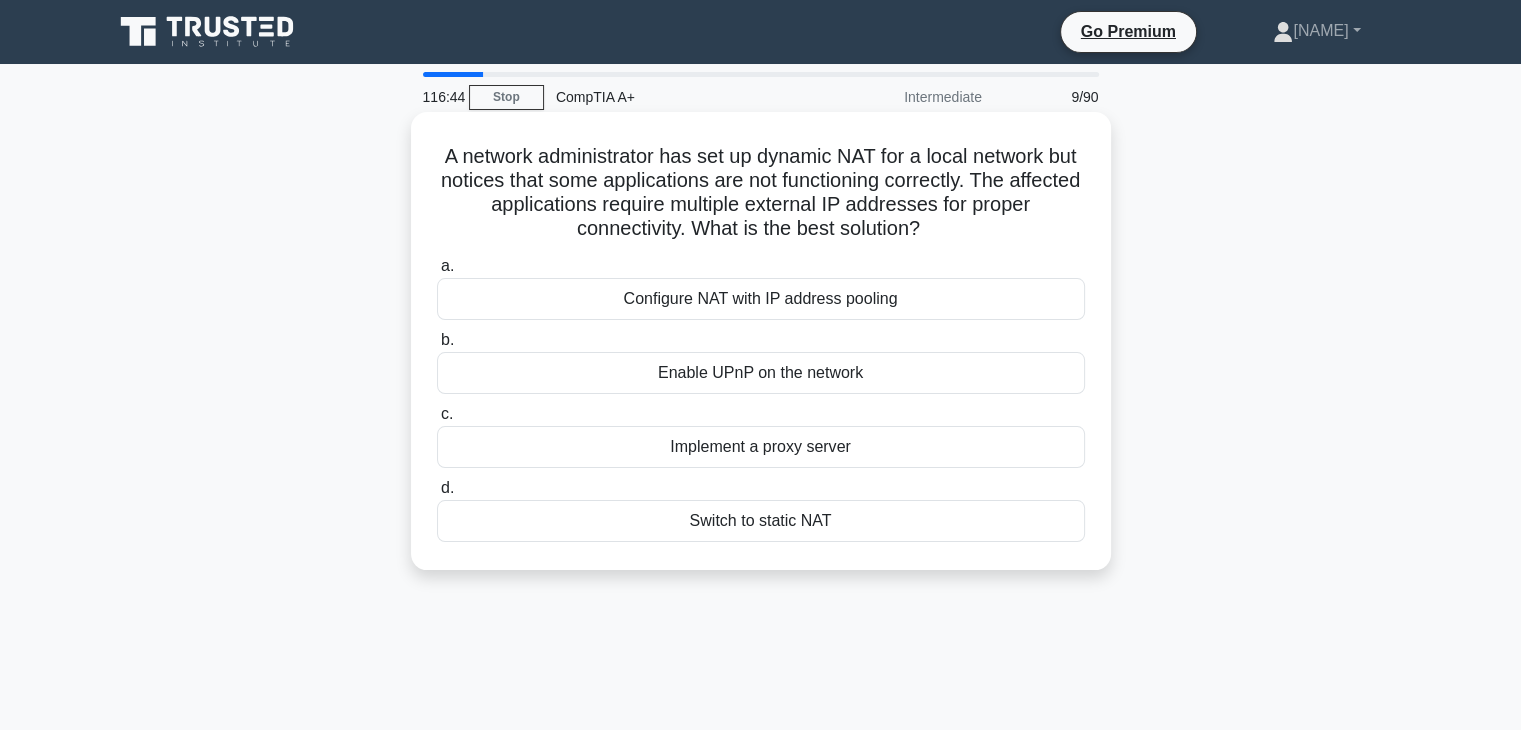 click on "A network administrator has set up dynamic NAT for a local network but notices that some applications are not functioning correctly. The affected applications require multiple external IP addresses for proper connectivity. What is the best solution?
.spinner_0XTQ{transform-origin:center;animation:spinner_y6GP .75s linear infinite}@keyframes spinner_y6GP{100%{transform:rotate(360deg)}}" at bounding box center [761, 193] 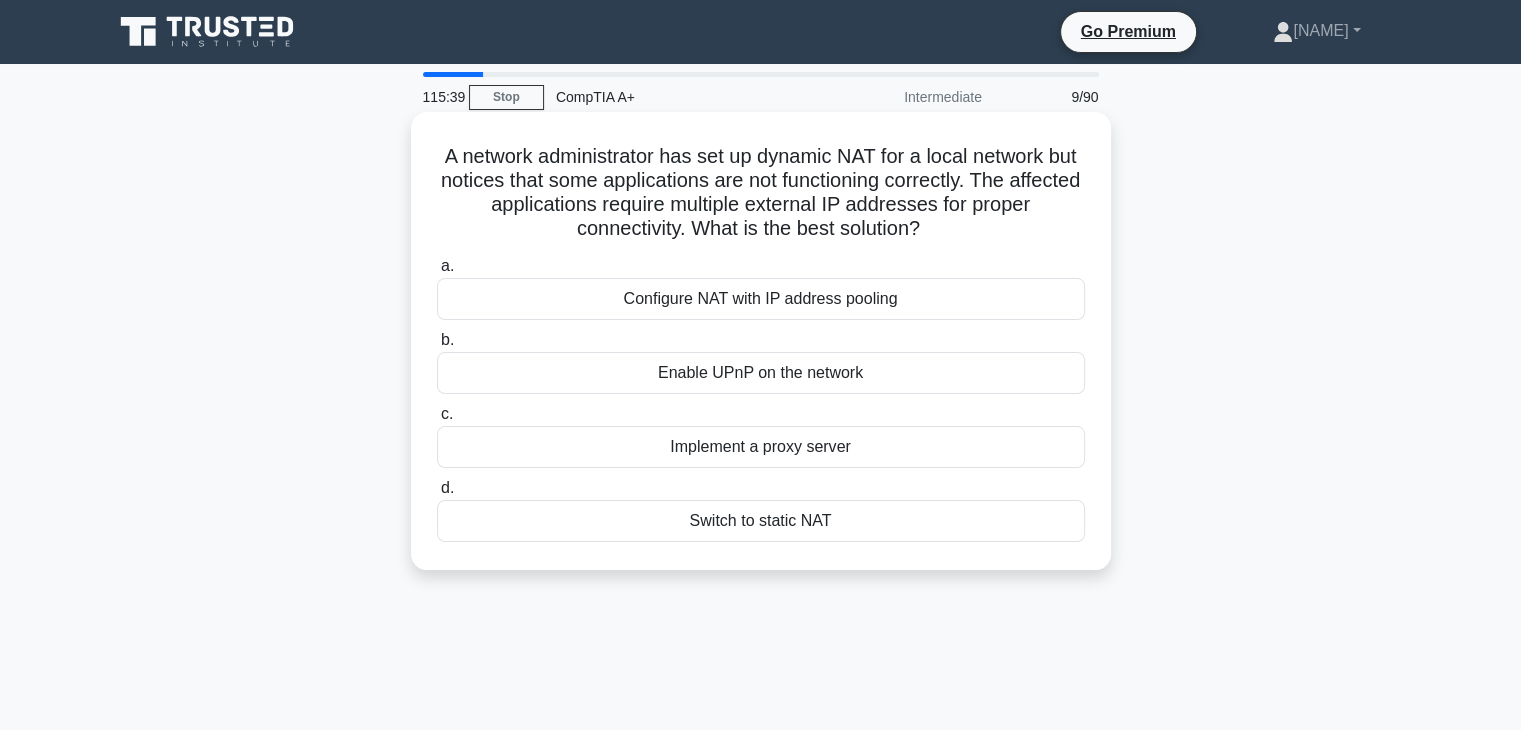 click on "A network administrator has set up dynamic NAT for a local network but notices that some applications are not functioning correctly. The affected applications require multiple external IP addresses for proper connectivity. What is the best solution?
.spinner_0XTQ{transform-origin:center;animation:spinner_y6GP .75s linear infinite}@keyframes spinner_y6GP{100%{transform:rotate(360deg)}}" at bounding box center (761, 193) 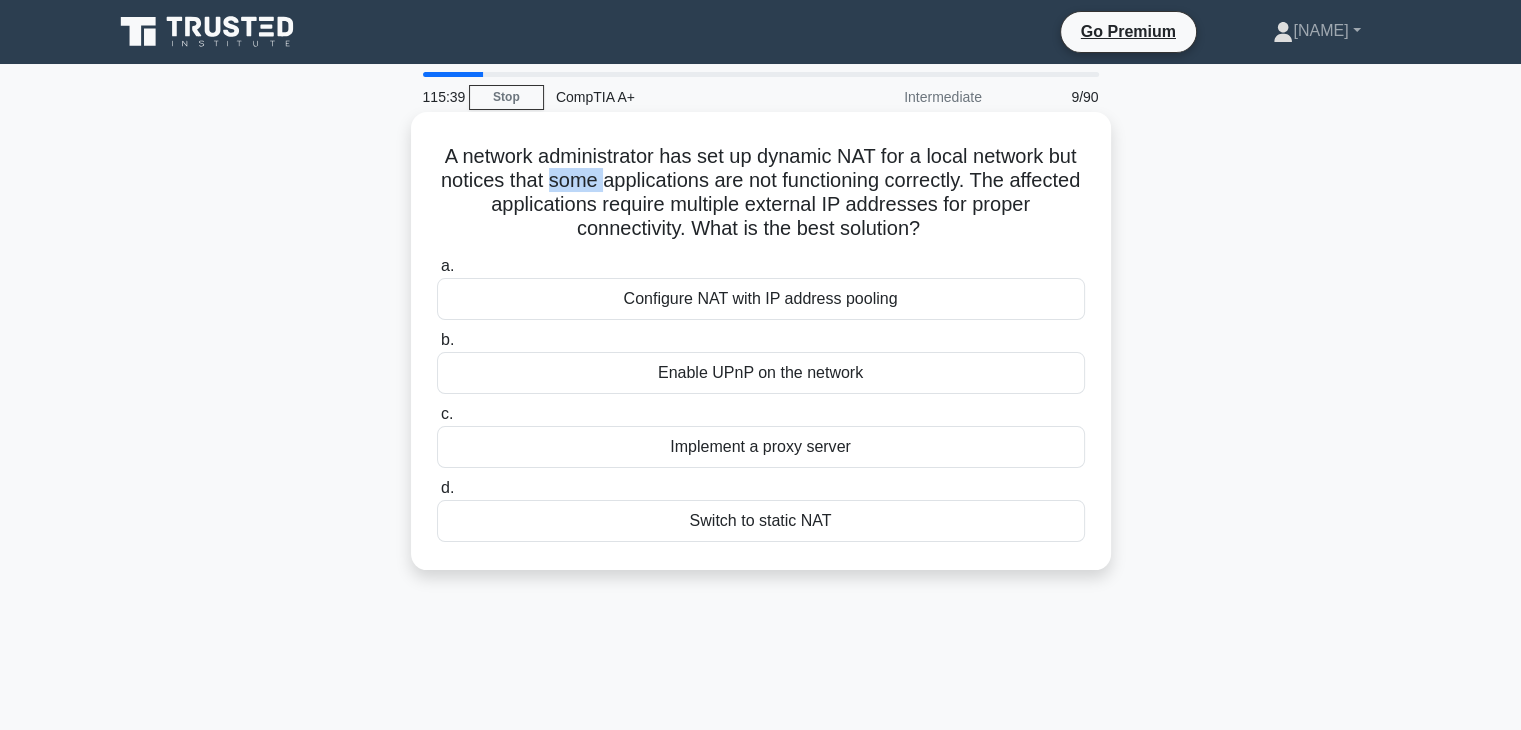 click on "A network administrator has set up dynamic NAT for a local network but notices that some applications are not functioning correctly. The affected applications require multiple external IP addresses for proper connectivity. What is the best solution?
.spinner_0XTQ{transform-origin:center;animation:spinner_y6GP .75s linear infinite}@keyframes spinner_y6GP{100%{transform:rotate(360deg)}}" at bounding box center (761, 193) 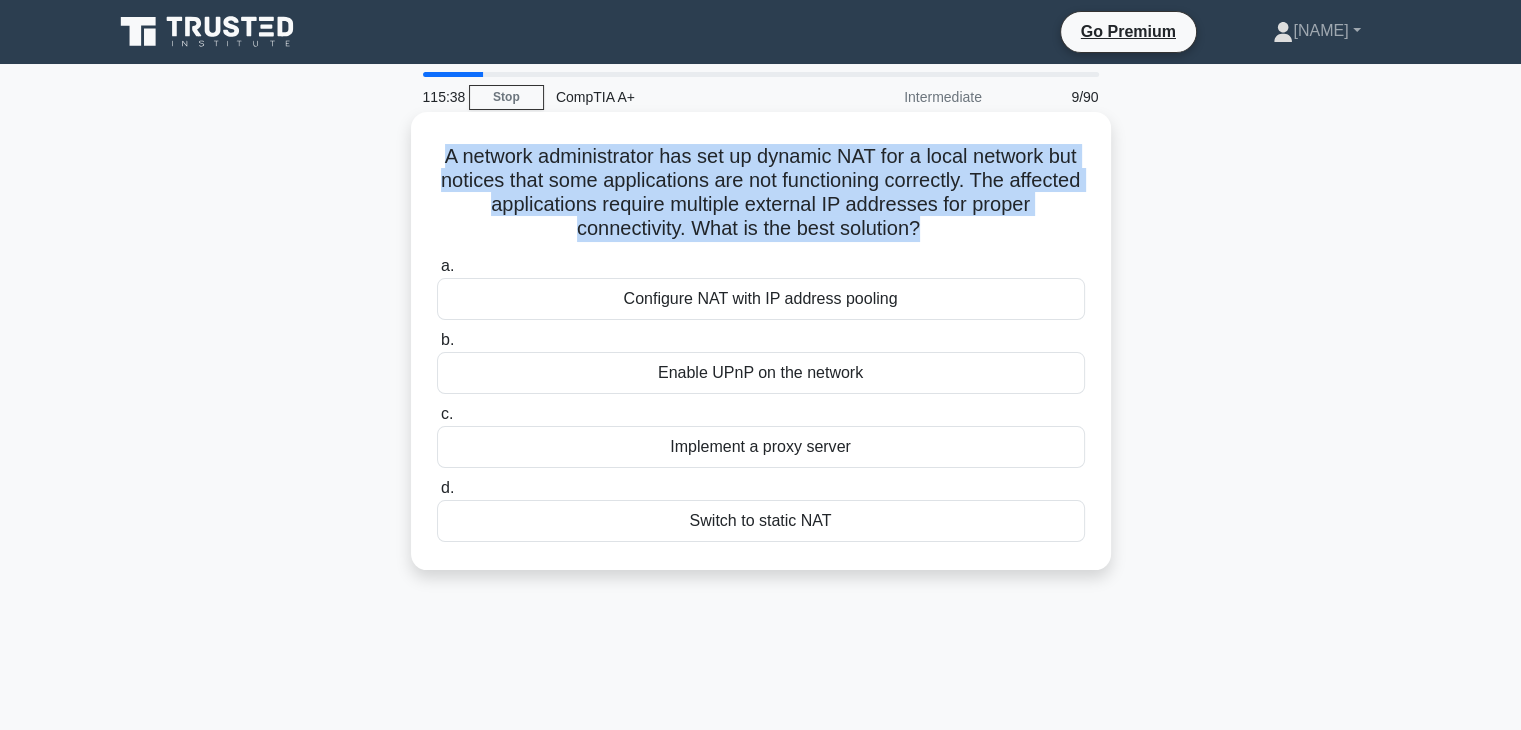 click on "A network administrator has set up dynamic NAT for a local network but notices that some applications are not functioning correctly. The affected applications require multiple external IP addresses for proper connectivity. What is the best solution?
.spinner_0XTQ{transform-origin:center;animation:spinner_y6GP .75s linear infinite}@keyframes spinner_y6GP{100%{transform:rotate(360deg)}}" at bounding box center (761, 193) 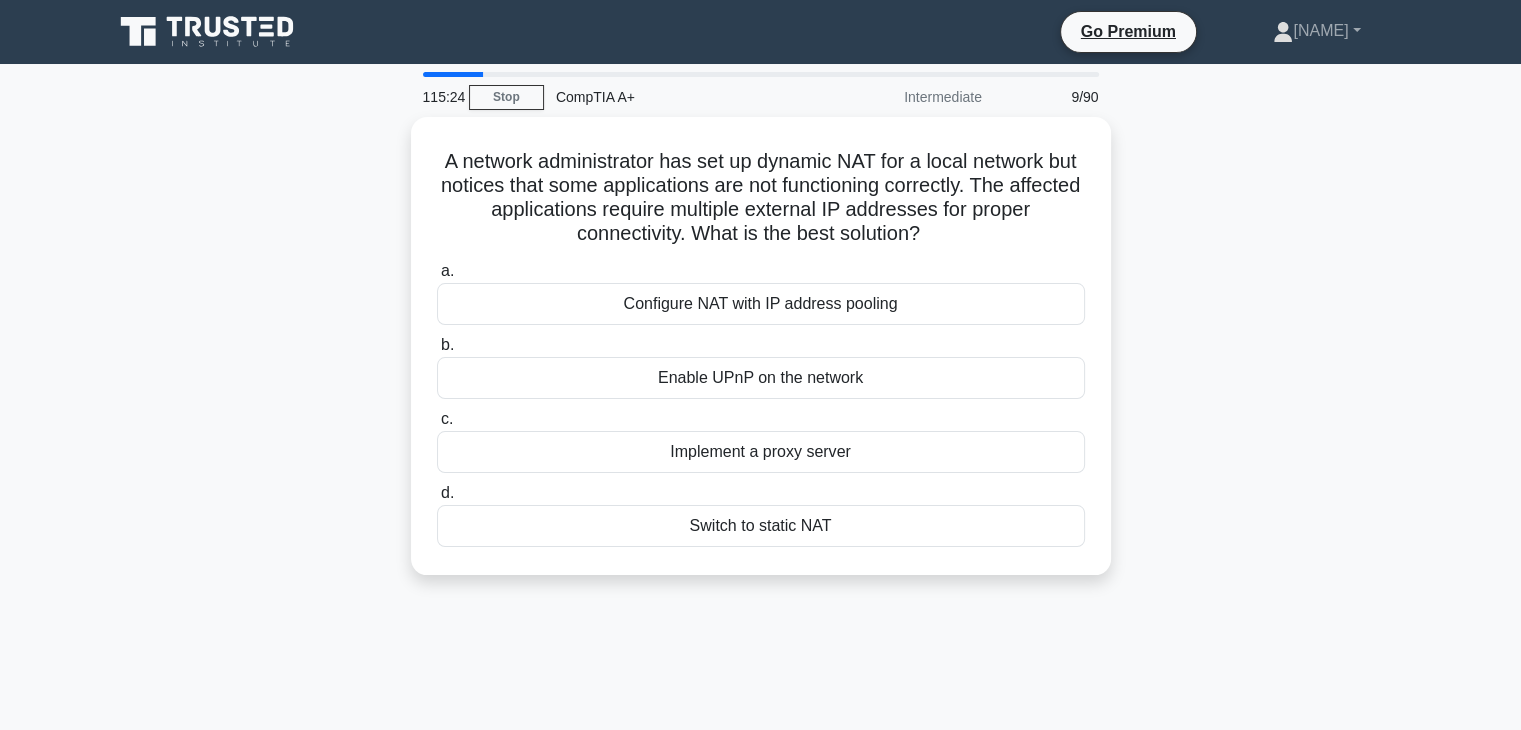 click on "A network administrator has set up dynamic NAT for a local network but notices that some applications are not functioning correctly. The affected applications require multiple external IP addresses for proper connectivity. What is the best solution?
.spinner_0XTQ{transform-origin:center;animation:spinner_y6GP .75s linear infinite}@keyframes spinner_y6GP{100%{transform:rotate(360deg)}}
a.
b. c. d." at bounding box center (761, 358) 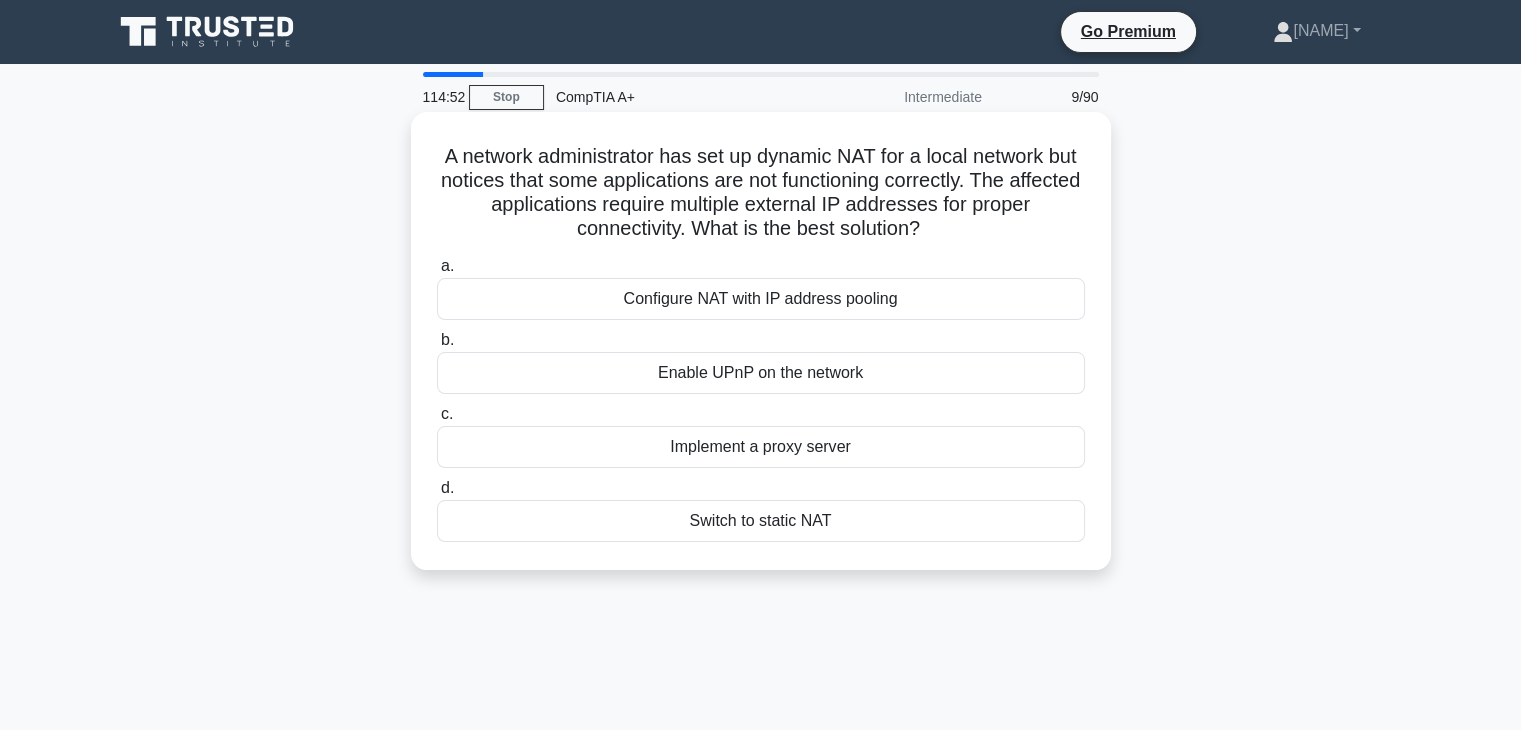 click on "Switch to static NAT" at bounding box center (761, 521) 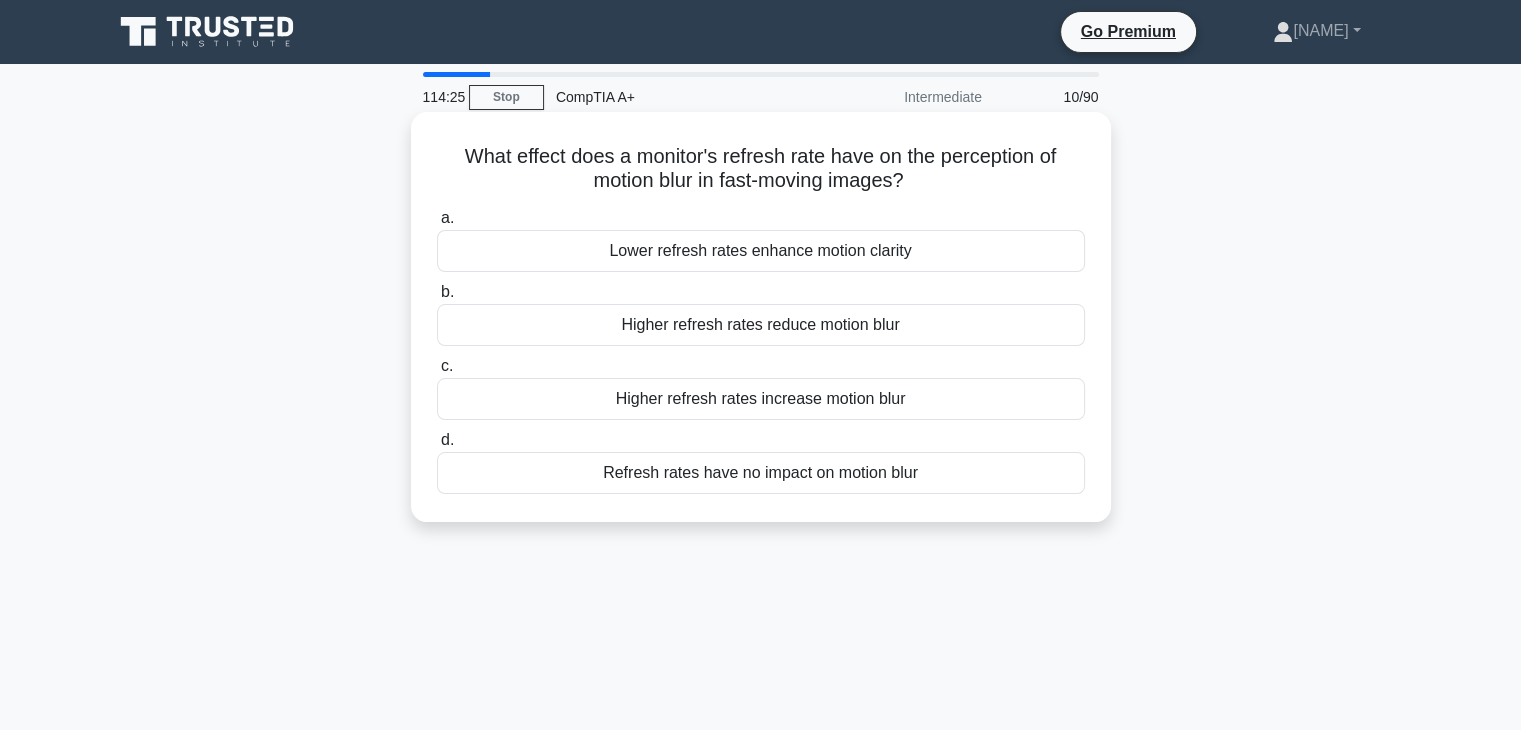 click on "Higher refresh rates reduce motion blur" at bounding box center [761, 325] 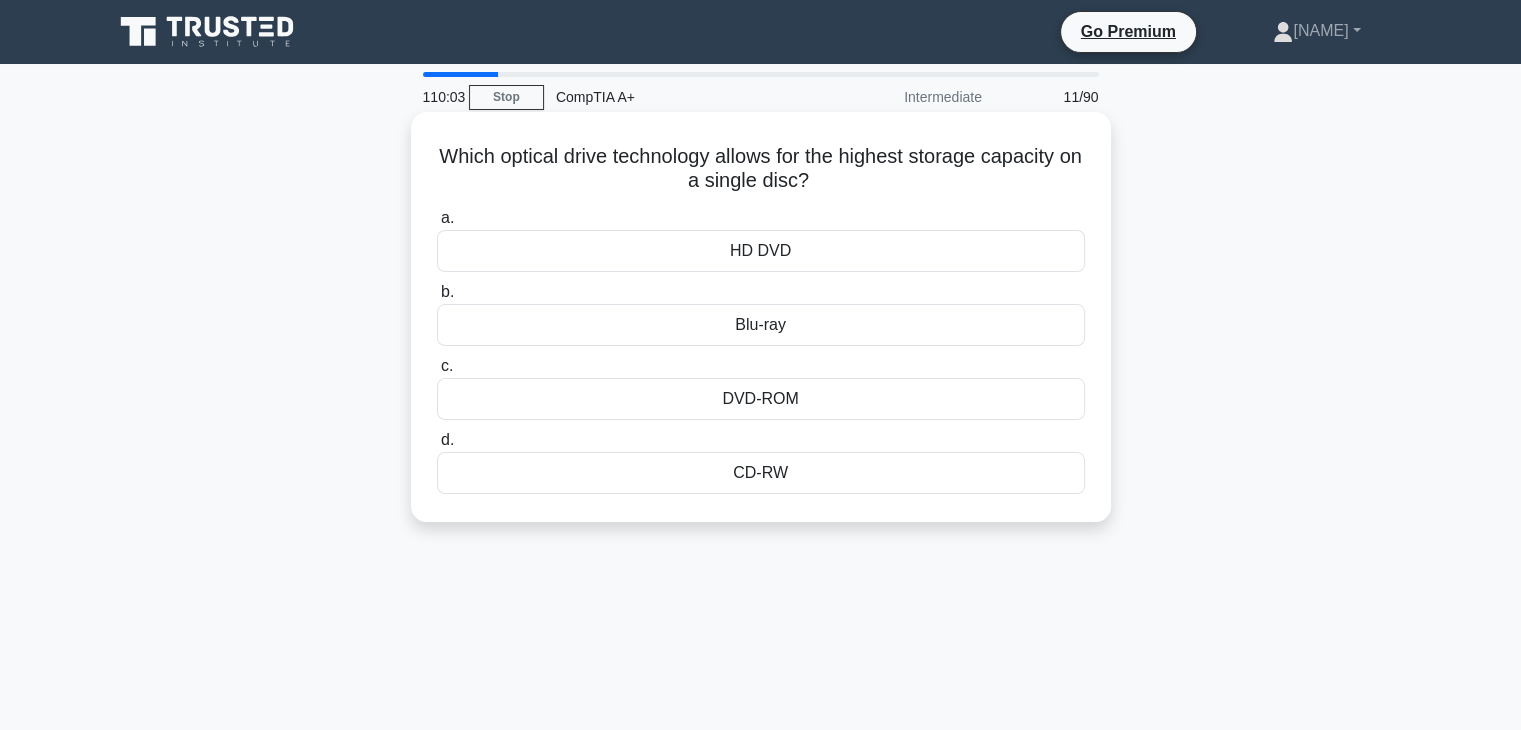 click on "Blu-ray" at bounding box center (761, 325) 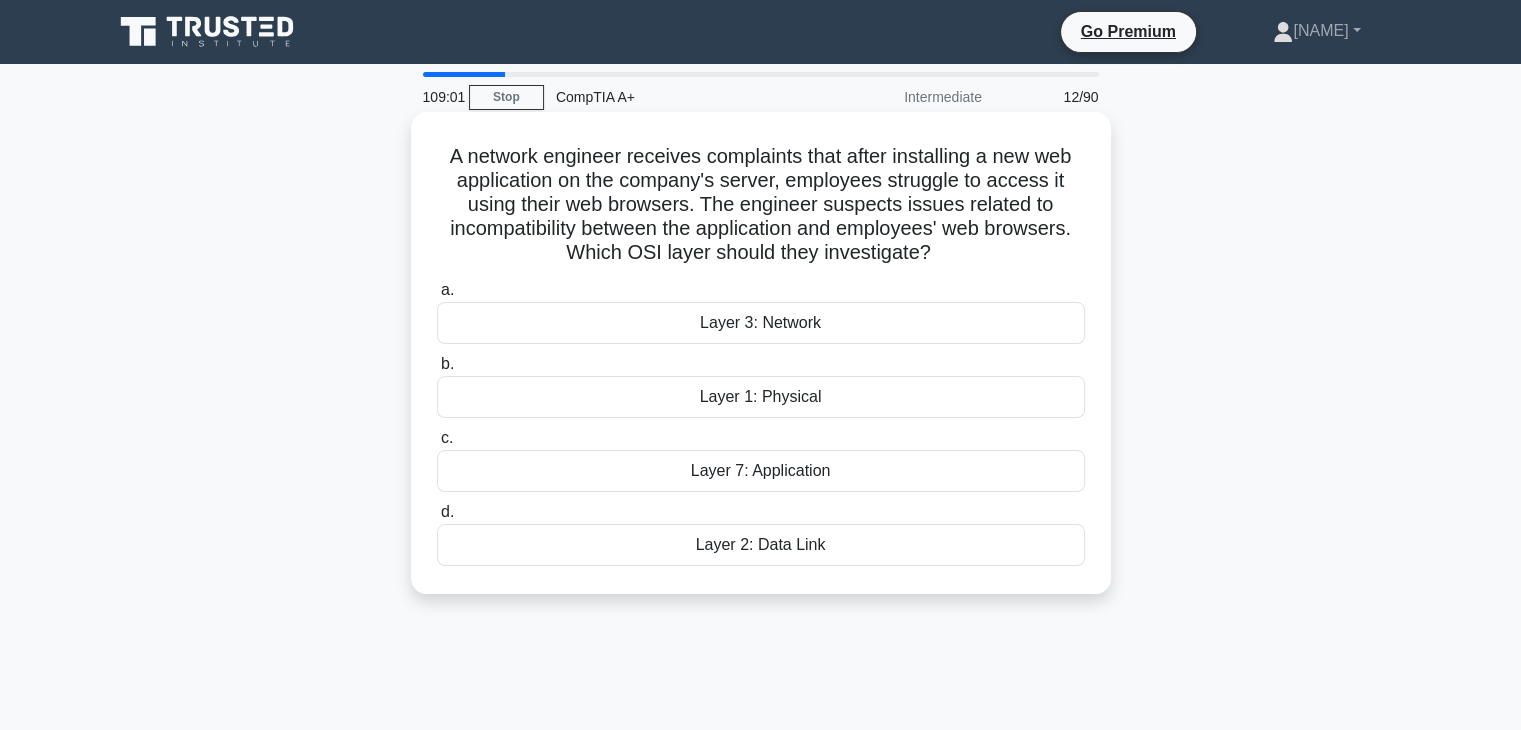 click on "Layer 3: Network" at bounding box center [761, 323] 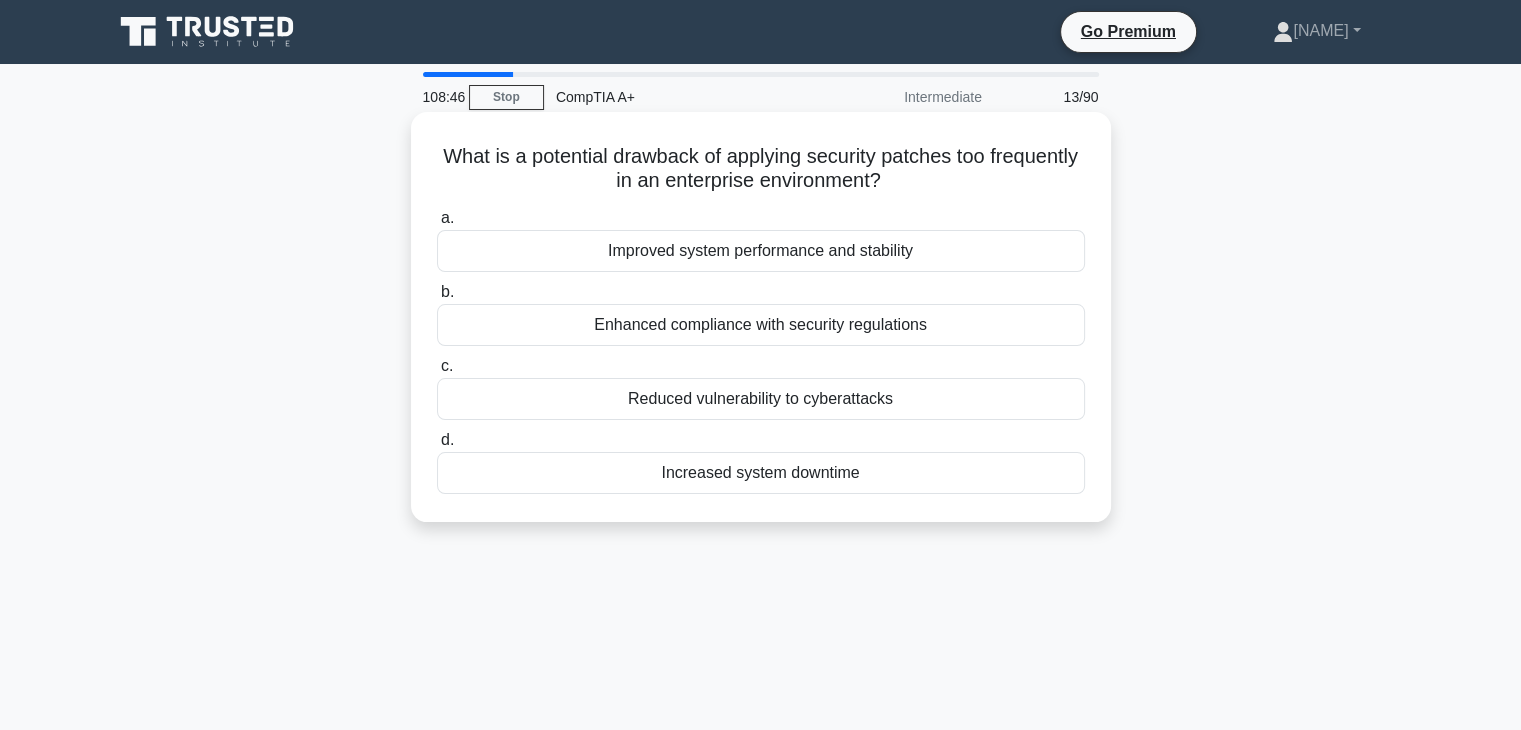 click on "Increased system downtime" at bounding box center [761, 473] 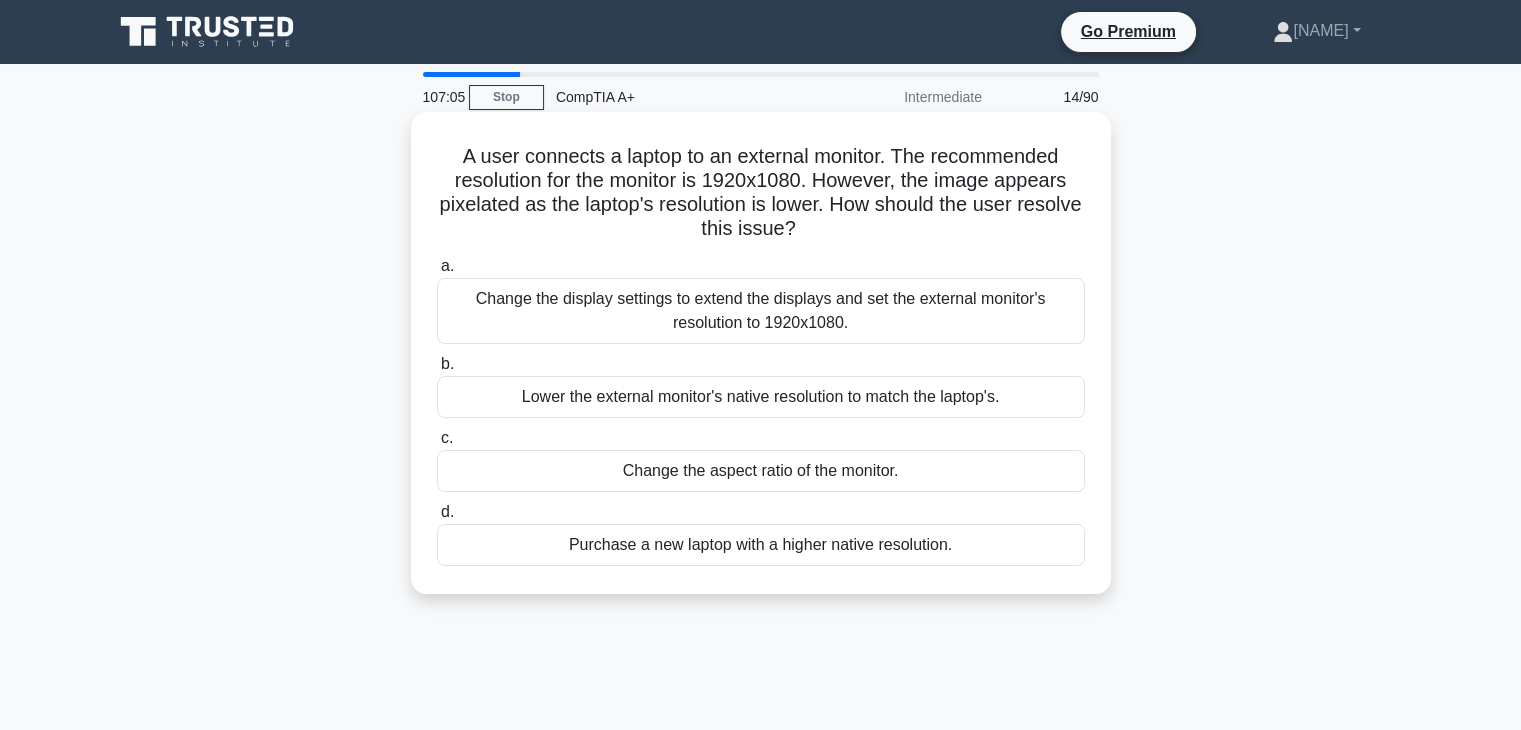 click on "Change the display settings to extend the displays and set the external monitor's resolution to 1920x1080." at bounding box center (761, 311) 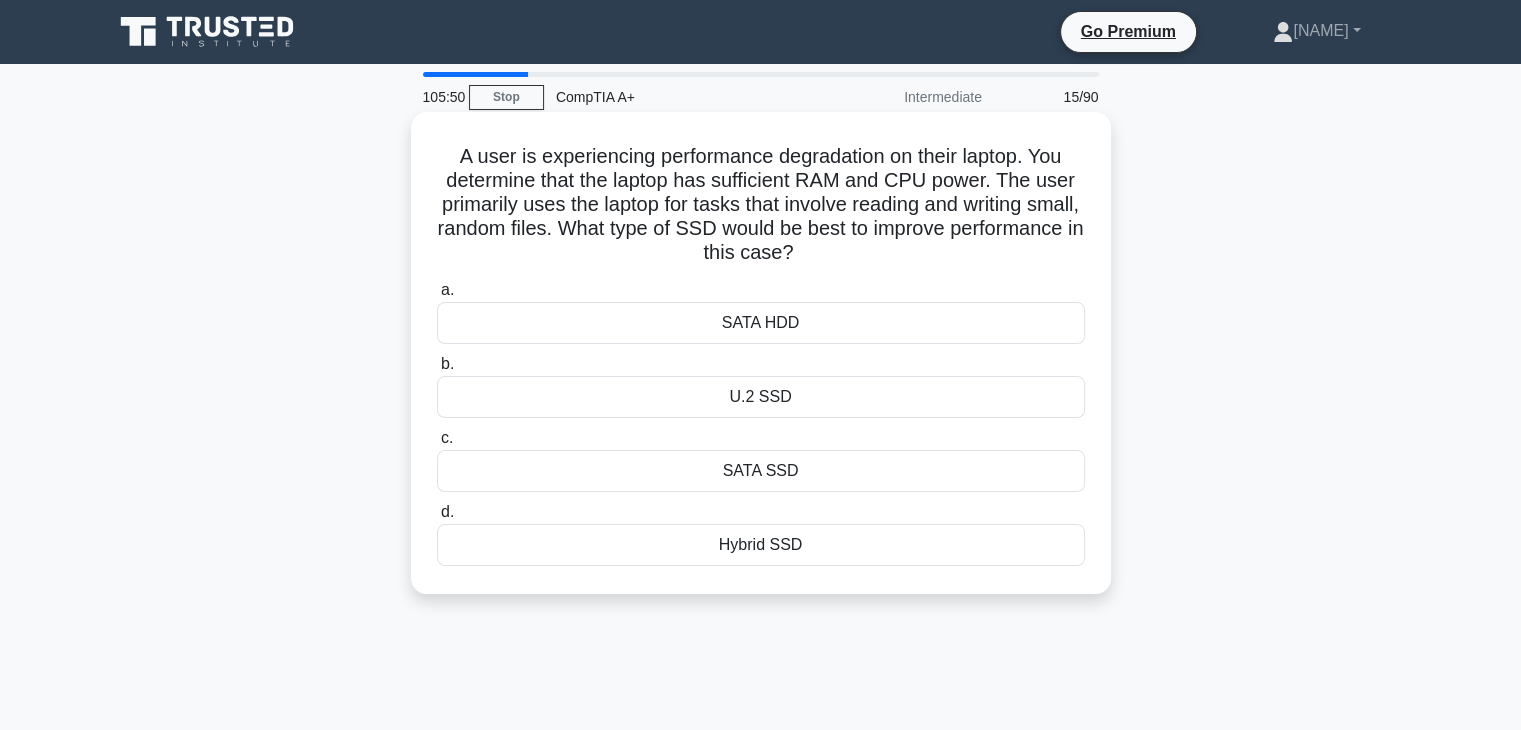 click on "Hybrid SSD" at bounding box center [761, 545] 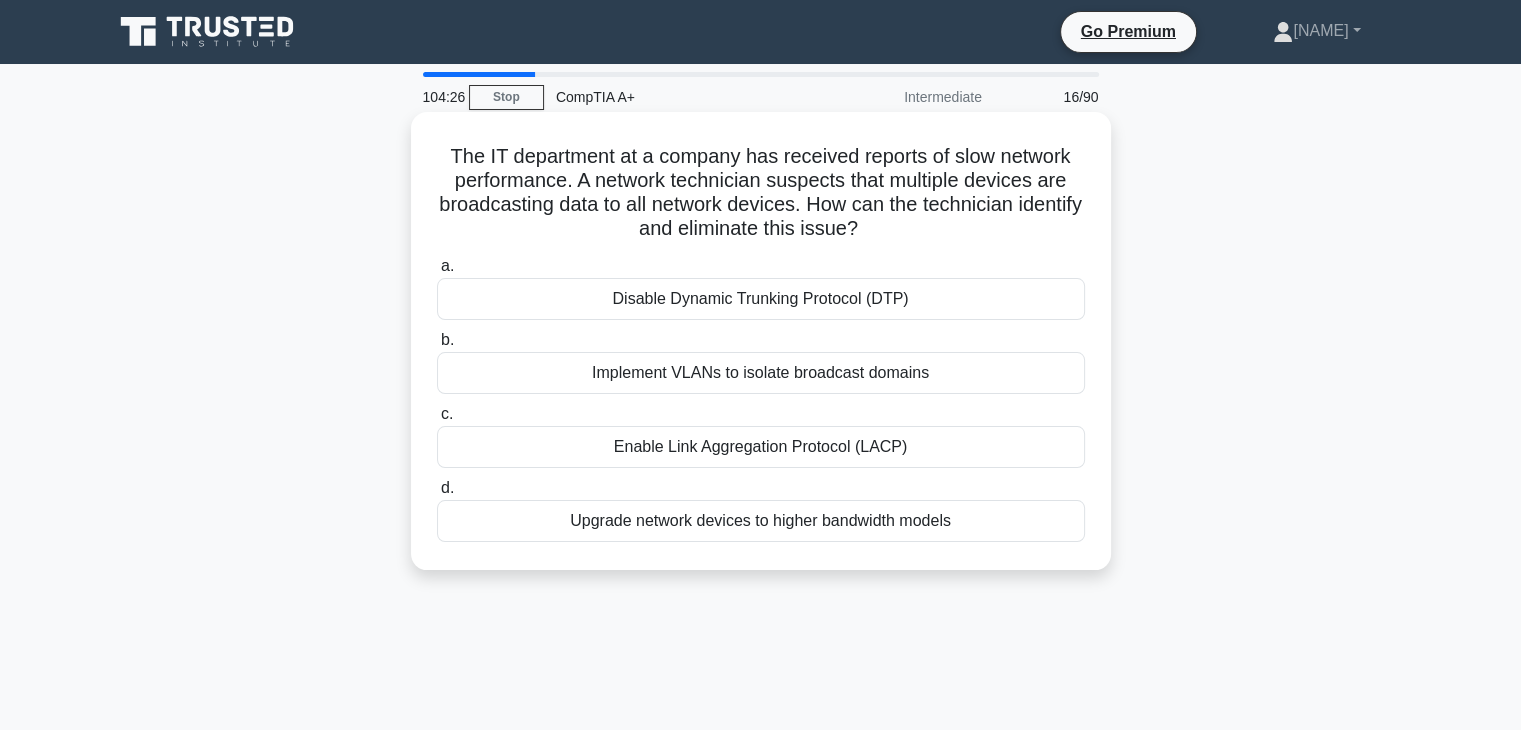 click on "Implement VLANs to isolate broadcast domains" at bounding box center (761, 373) 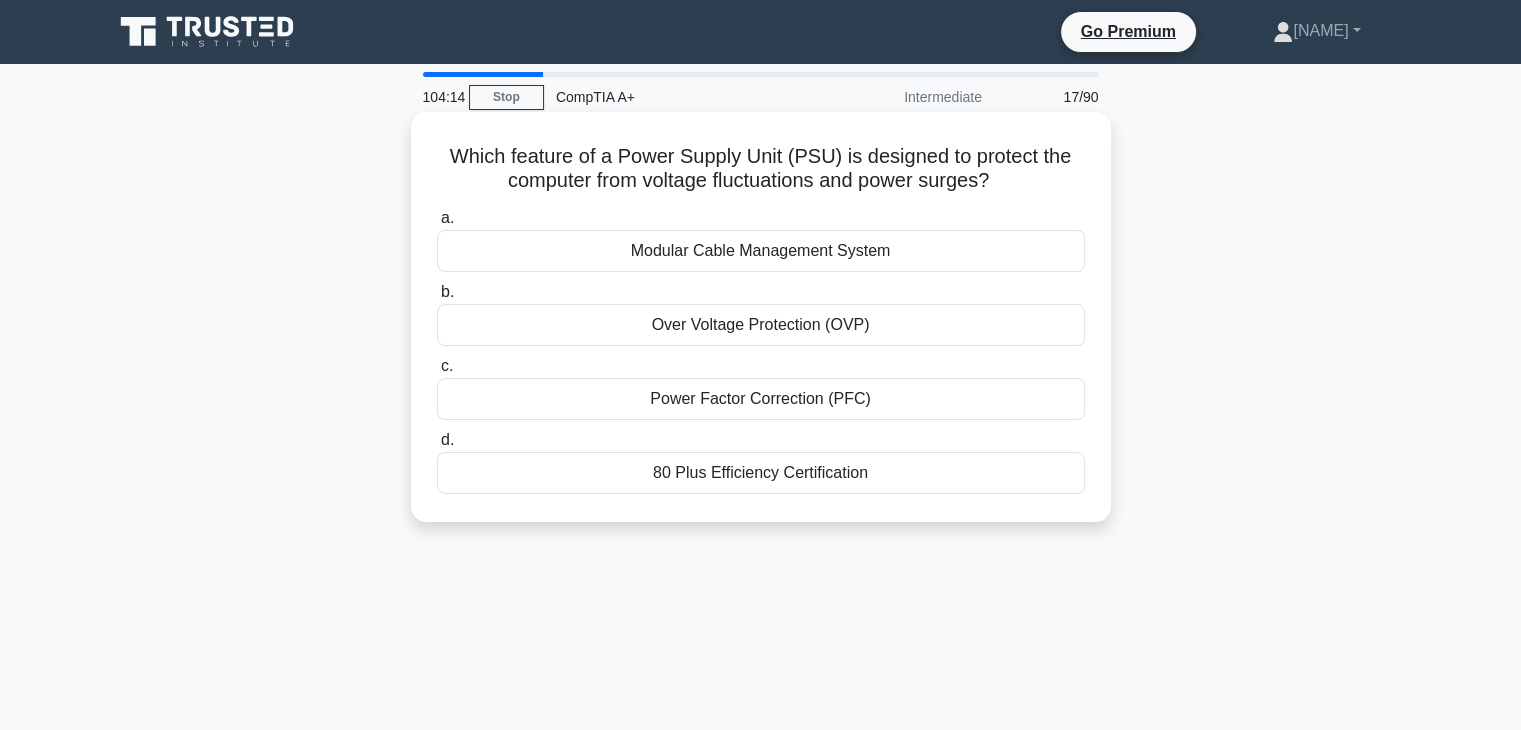 click on "Which feature of a Power Supply Unit (PSU) is designed to protect the computer from voltage fluctuations and power surges?
.spinner_0XTQ{transform-origin:center;animation:spinner_y6GP .75s linear infinite}@keyframes spinner_y6GP{100%{transform:rotate(360deg)}}" at bounding box center (761, 169) 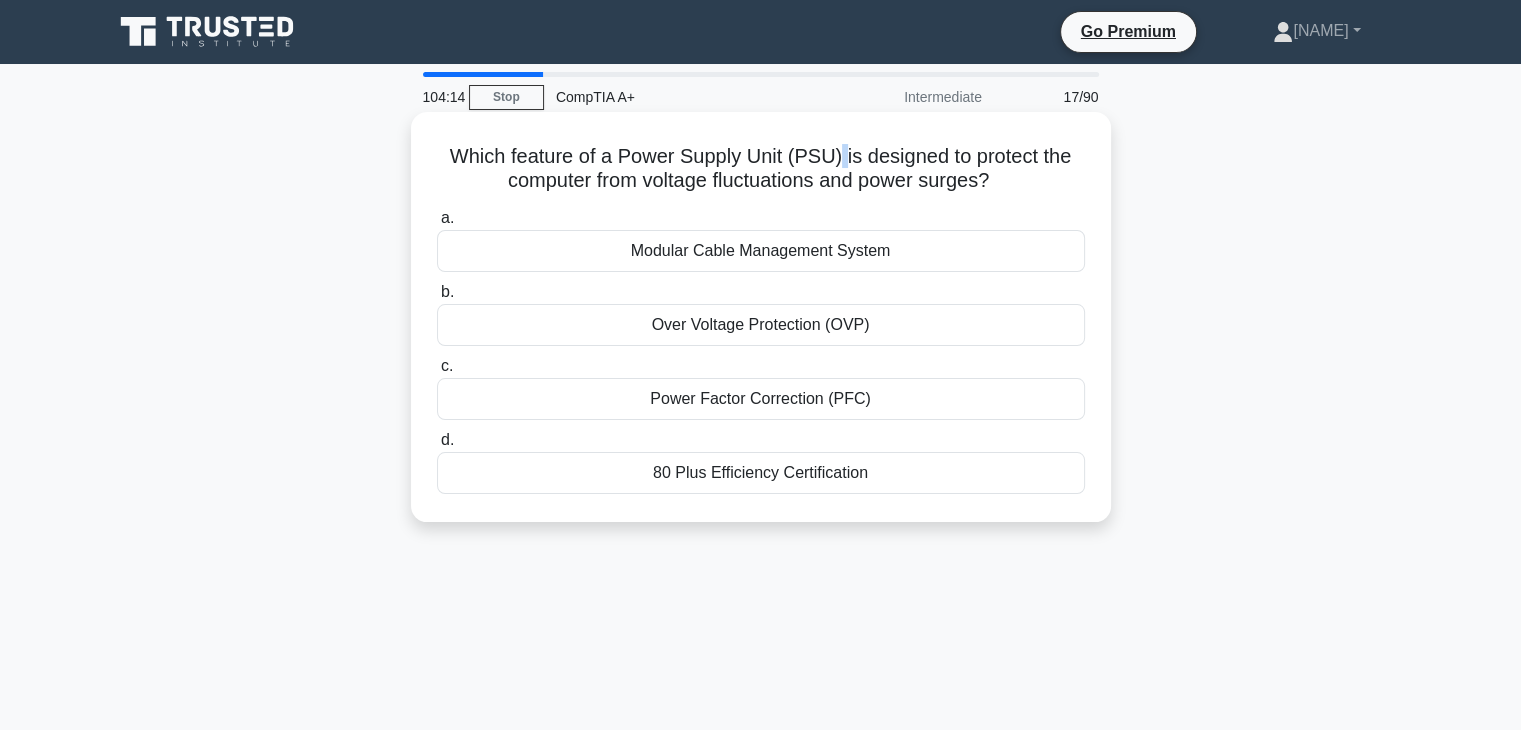 click on "Which feature of a Power Supply Unit (PSU) is designed to protect the computer from voltage fluctuations and power surges?
.spinner_0XTQ{transform-origin:center;animation:spinner_y6GP .75s linear infinite}@keyframes spinner_y6GP{100%{transform:rotate(360deg)}}" at bounding box center [761, 169] 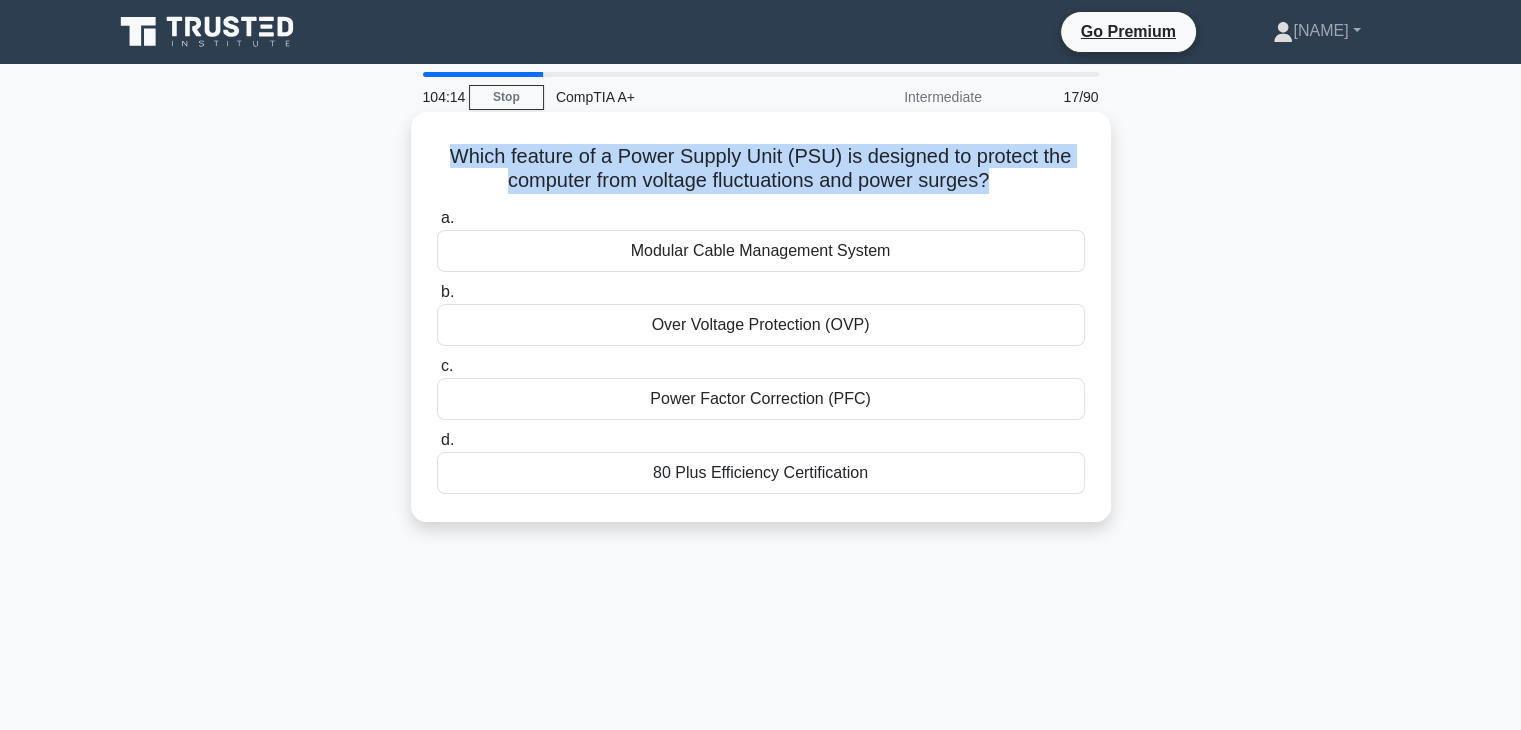 click on "Which feature of a Power Supply Unit (PSU) is designed to protect the computer from voltage fluctuations and power surges?
.spinner_0XTQ{transform-origin:center;animation:spinner_y6GP .75s linear infinite}@keyframes spinner_y6GP{100%{transform:rotate(360deg)}}" at bounding box center [761, 169] 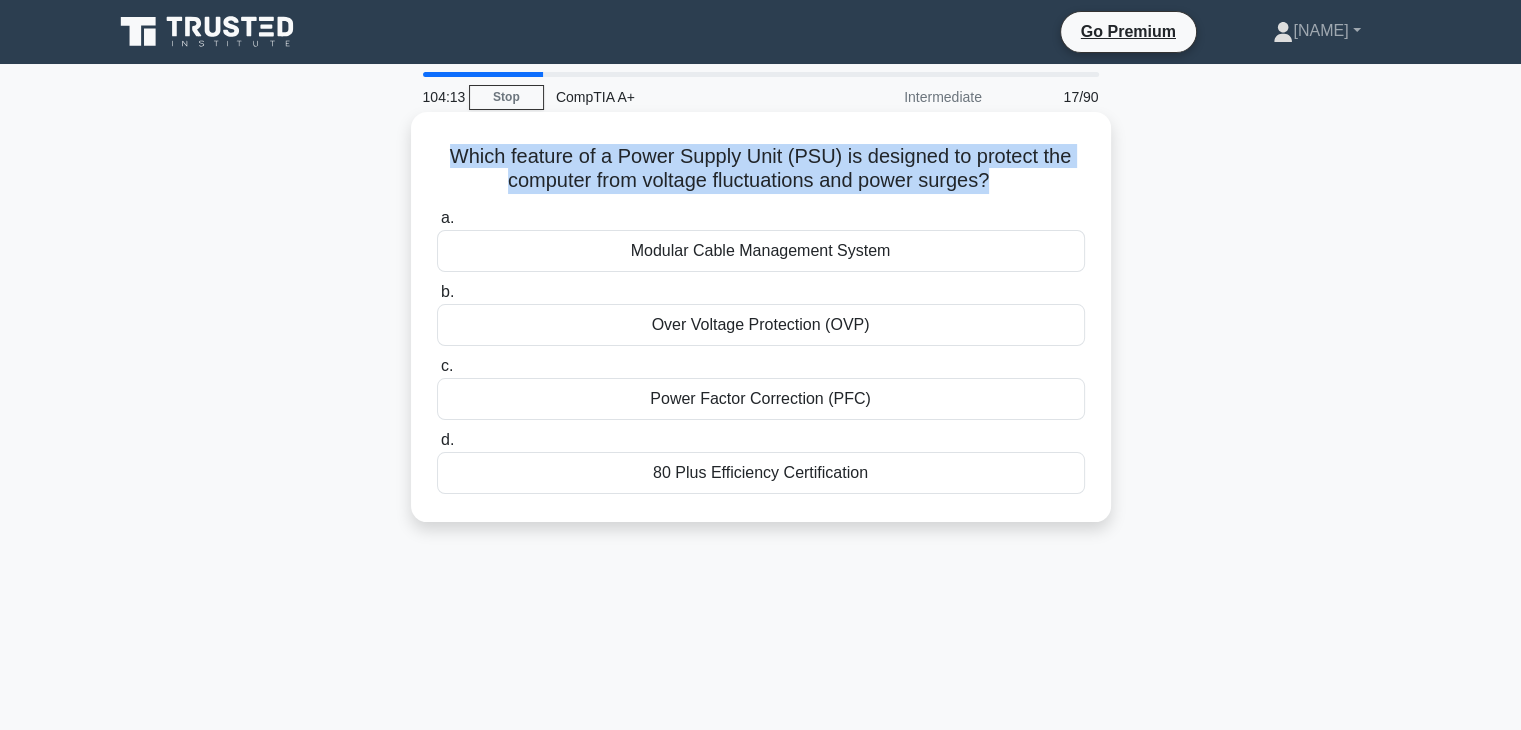 copy on "Which feature of a Power Supply Unit (PSU) is designed to protect the computer from voltage fluctuations and power surges?
.spinner_0XTQ{transform-origin:center;animation:spinner_y6GP .75s linear infinite}@keyframes spinner_y6GP{100%{transform:rotate(360deg)}}" 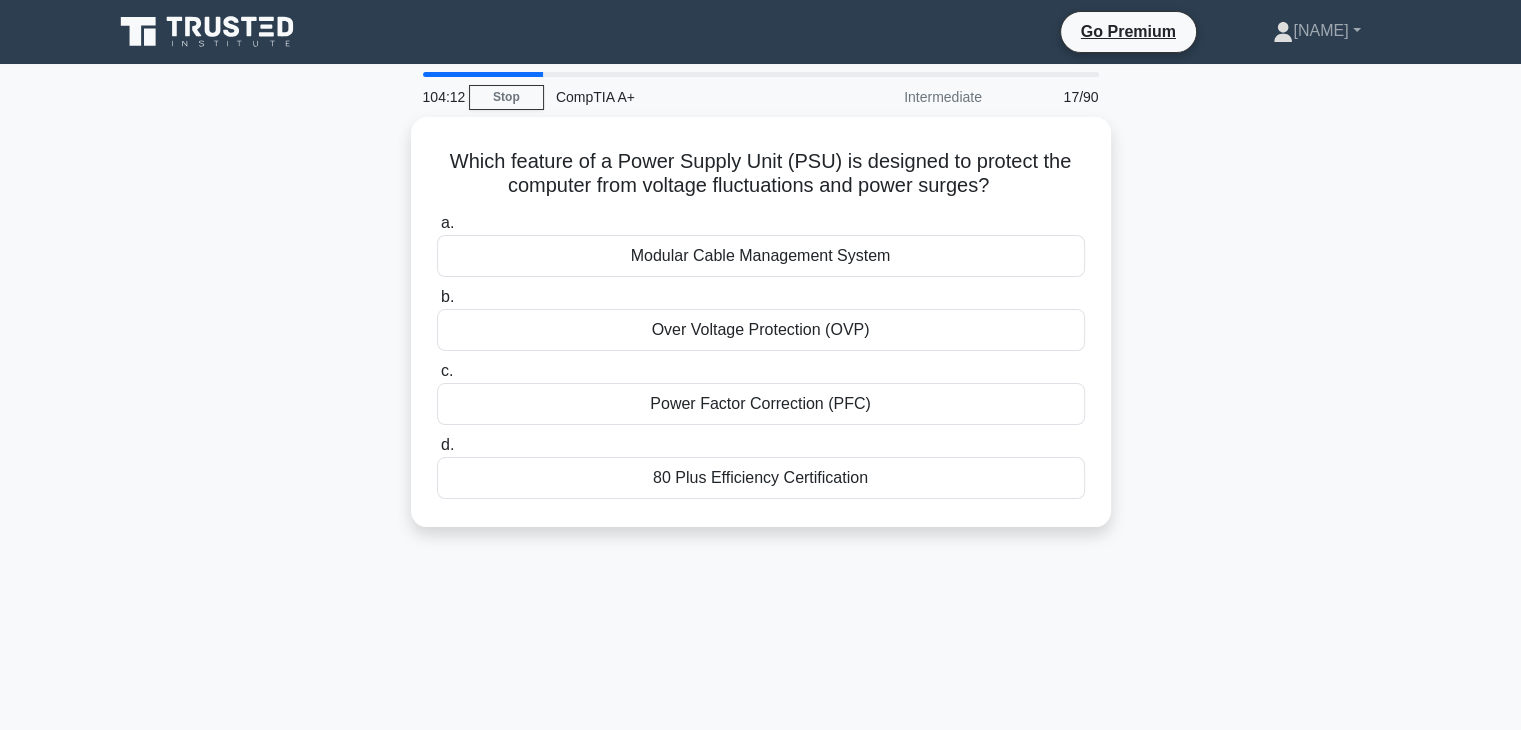 click on "104:12
Stop
CompTIA A+
Intermediate
17/90
Which feature of a Power Supply Unit (PSU) is designed to protect the computer from voltage fluctuations and power surges?
.spinner_0XTQ{transform-origin:center;animation:spinner_y6GP .75s linear infinite}@keyframes spinner_y6GP{100%{transform:rotate(360deg)}}
a.
b." at bounding box center (760, 572) 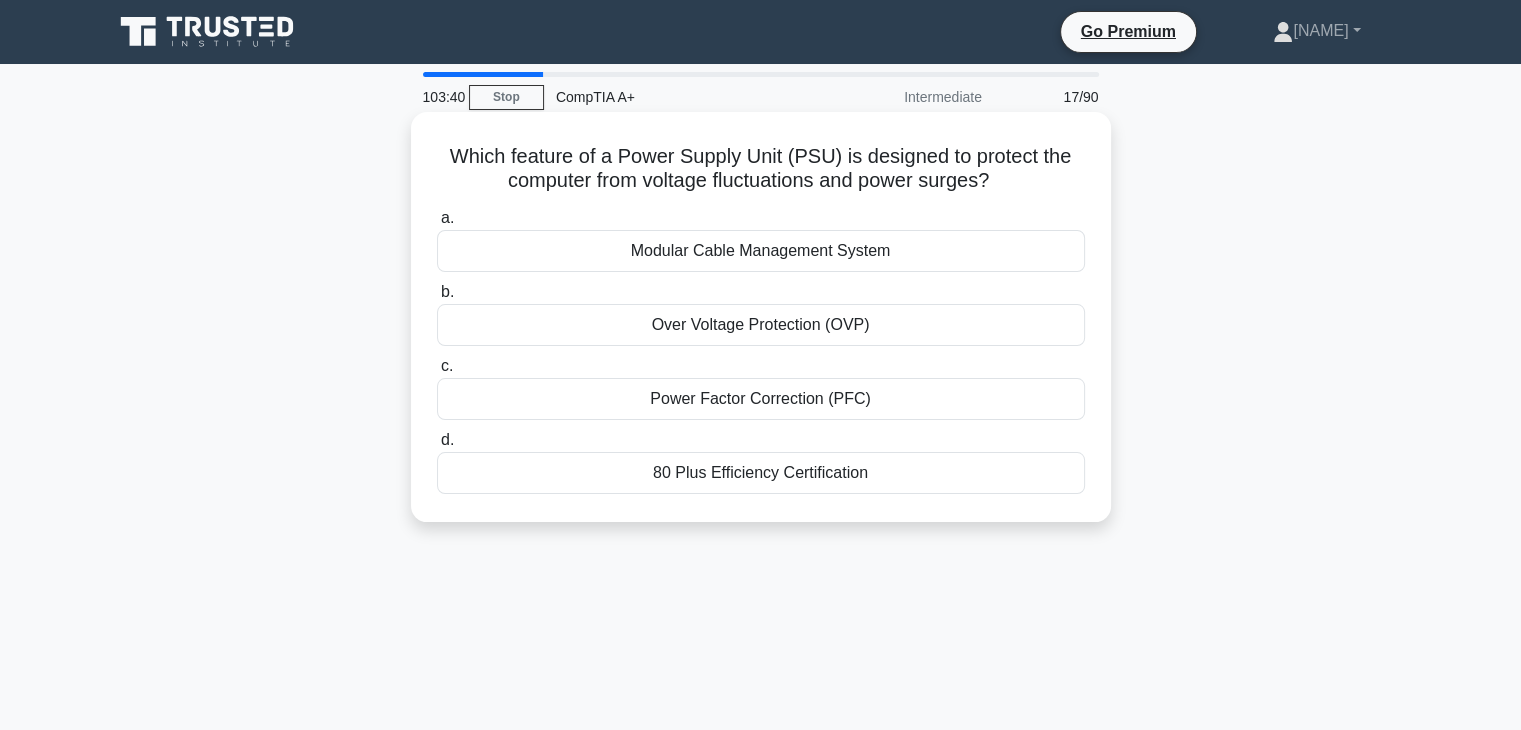 click on "Over Voltage Protection (OVP)" at bounding box center [761, 325] 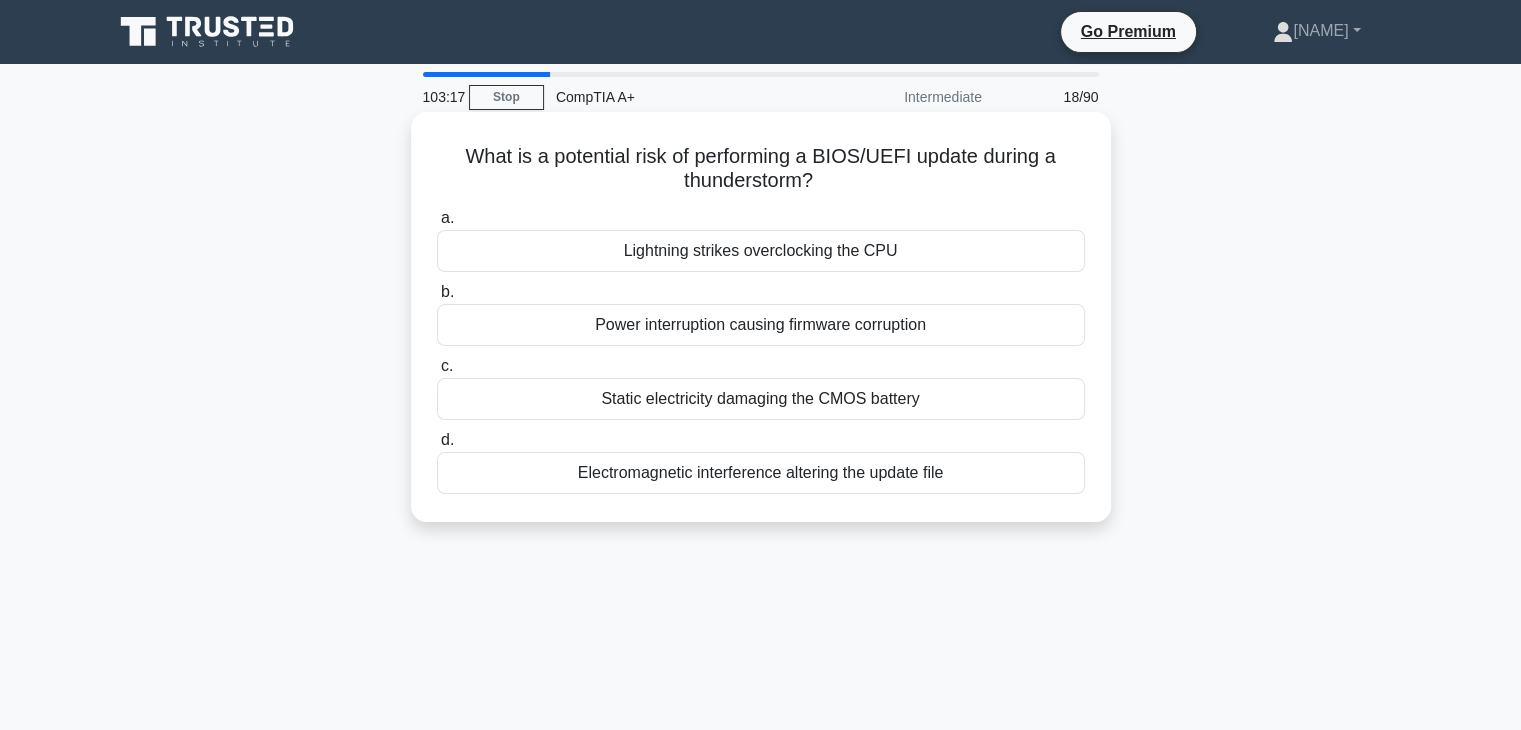 click on "Power interruption causing firmware corruption" at bounding box center (761, 325) 